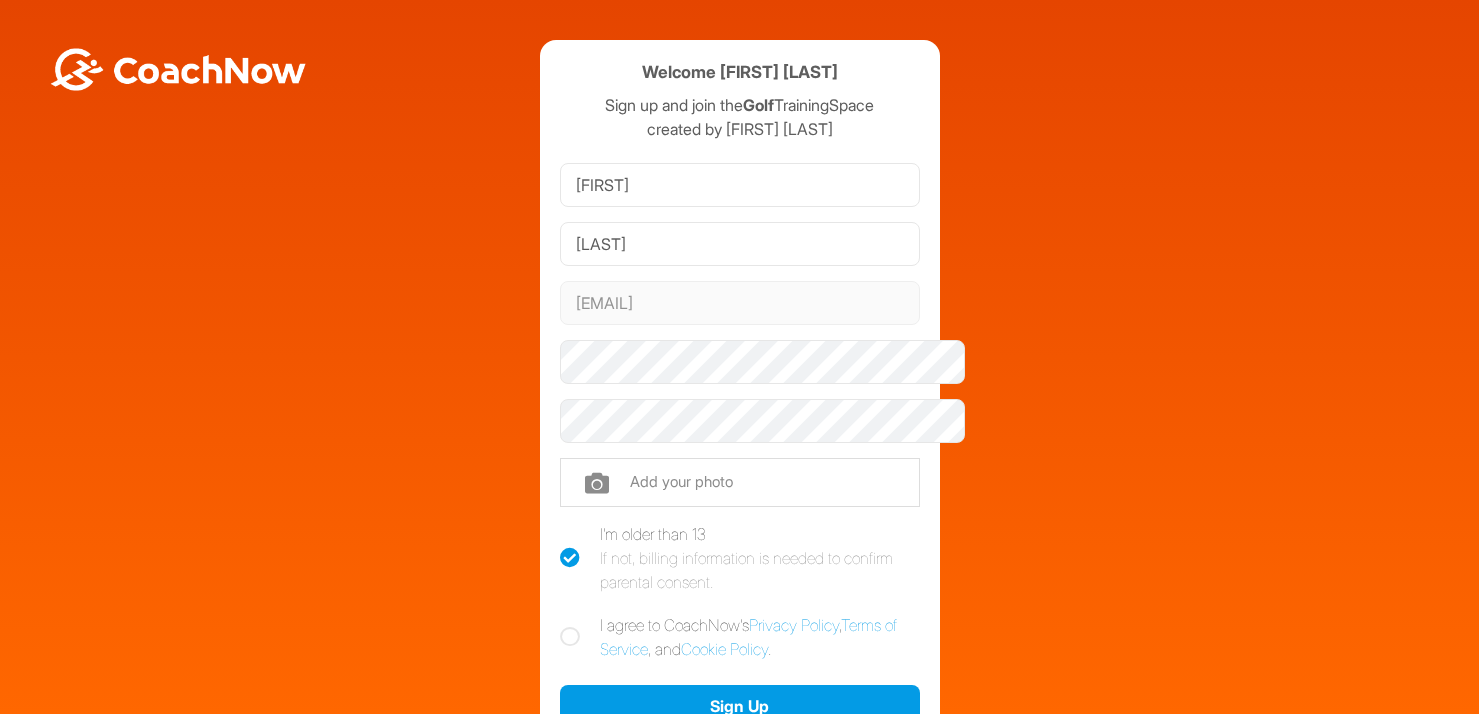 scroll, scrollTop: 0, scrollLeft: 0, axis: both 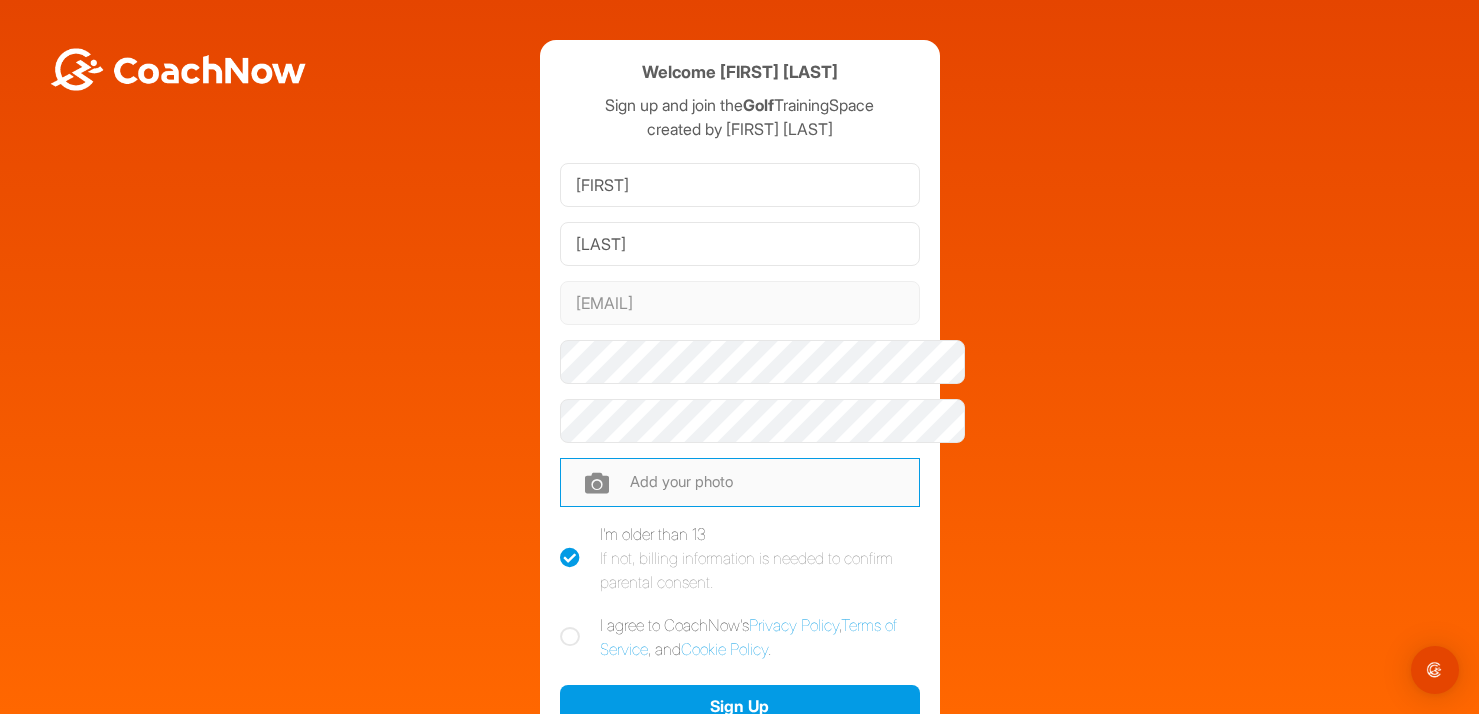 click at bounding box center [740, 482] 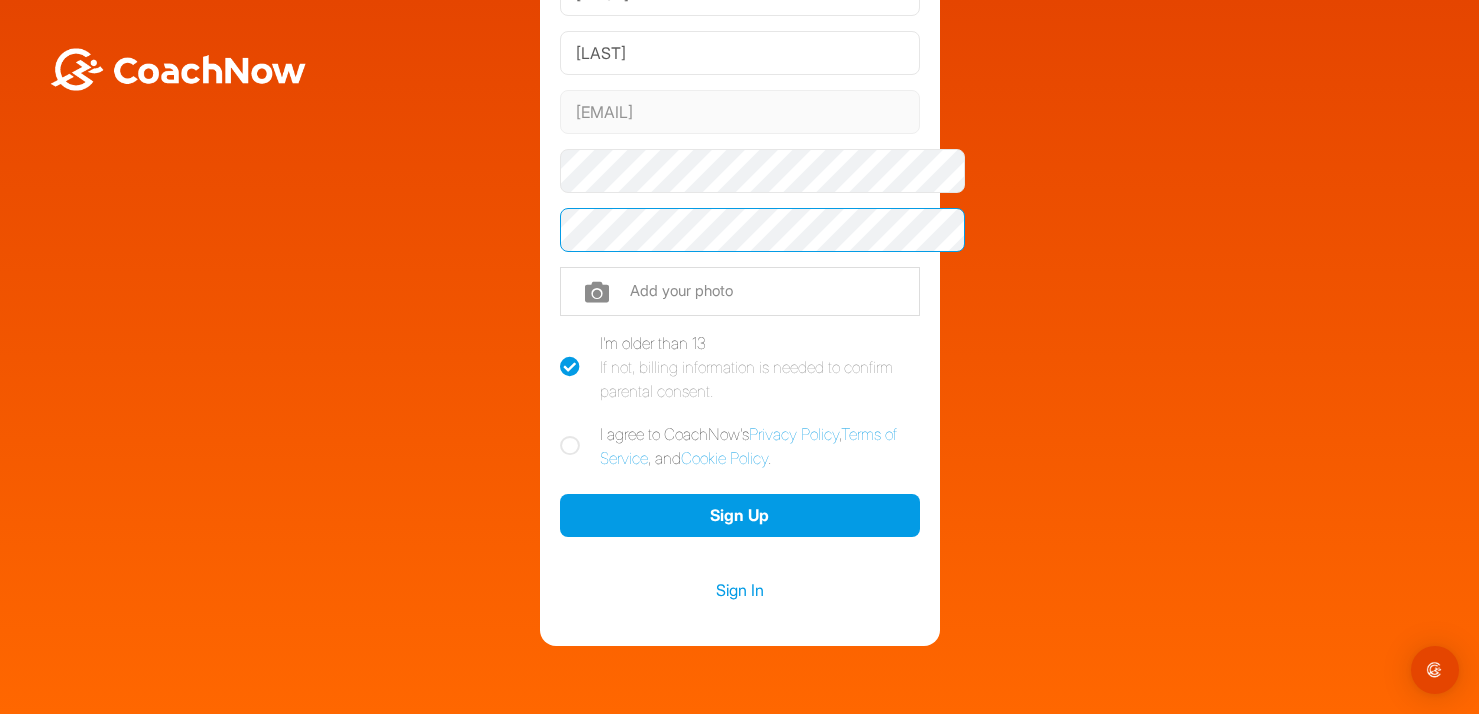 scroll, scrollTop: 195, scrollLeft: 0, axis: vertical 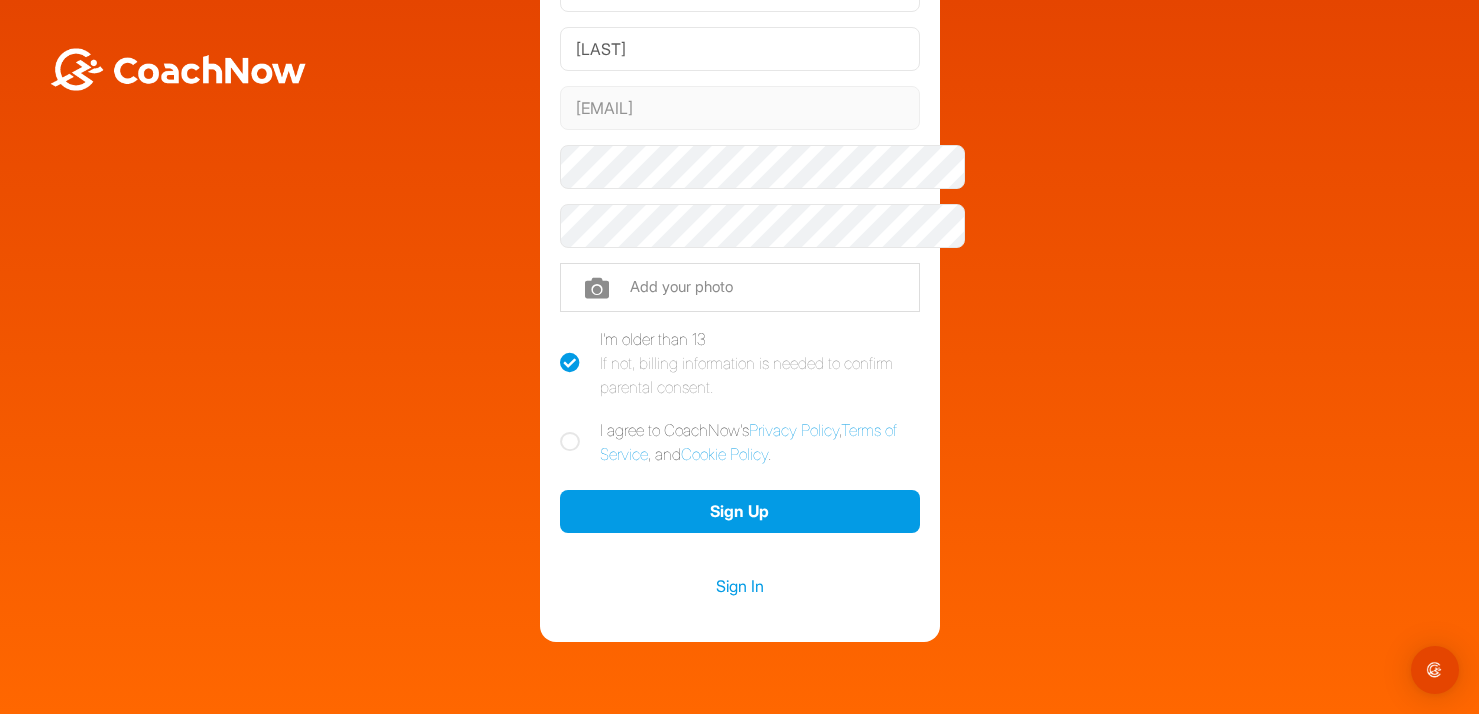 click at bounding box center (570, 442) 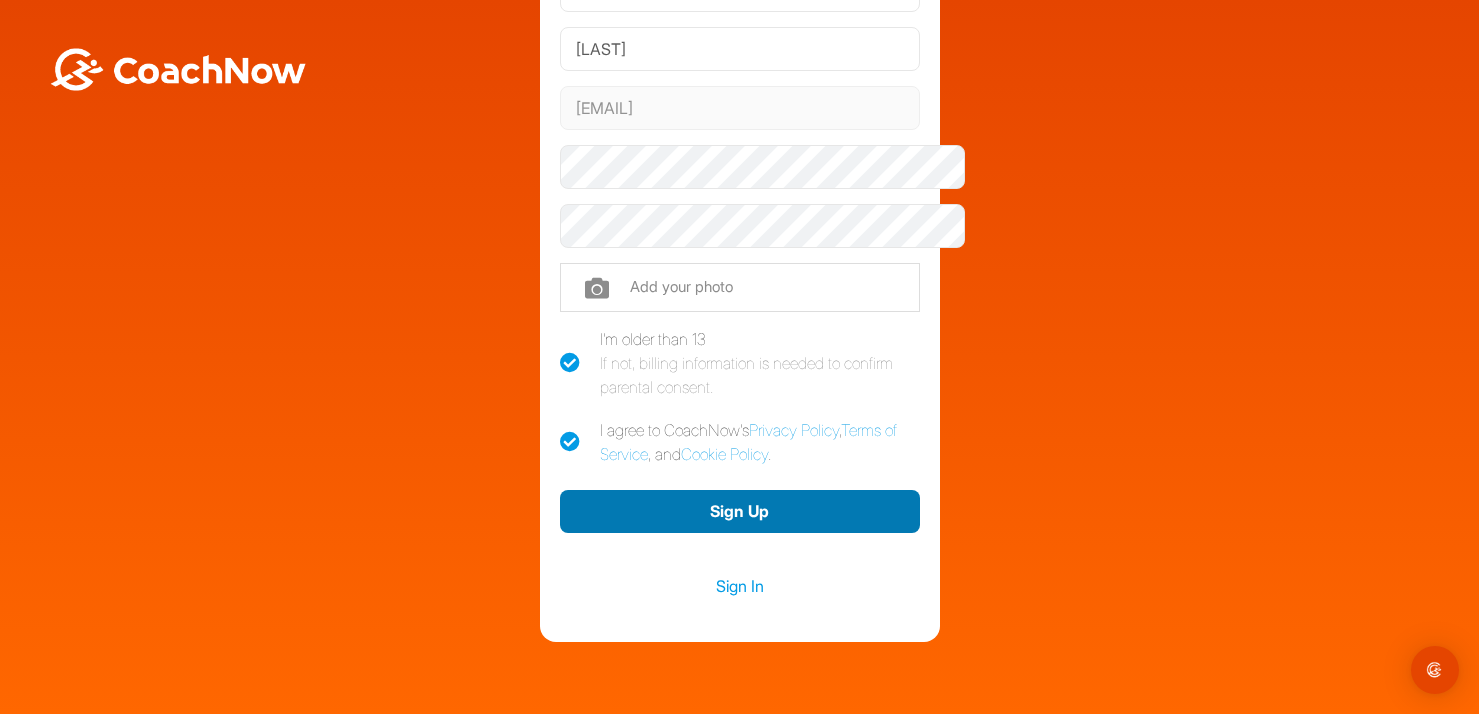 click on "Sign Up" at bounding box center [740, 511] 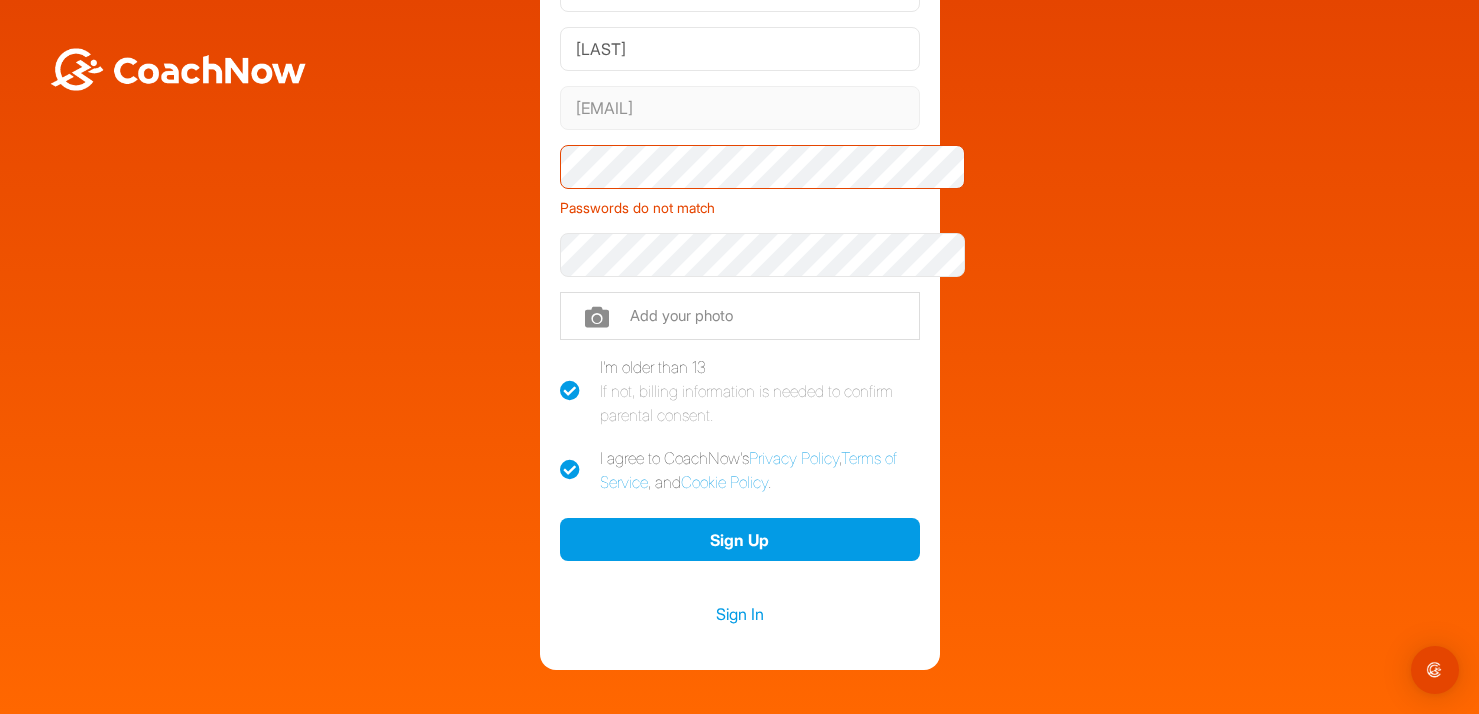 click on "Welcome   [FIRST] [LAST] Sign up and join the  Golf  TrainingSpace created by [FIRST] [LAST] [FIRST] [LAST] [EMAIL] Phone +1 [PHONE] (so your coach can contact you) Passwords do not match Add your photo I'm older than 13 If not, billing information is needed to confirm parental consent. I agree to CoachNow's  Privacy Policy ,  Terms of Service , and  Cookie Policy . Sign Up Sign In" at bounding box center [739, 257] 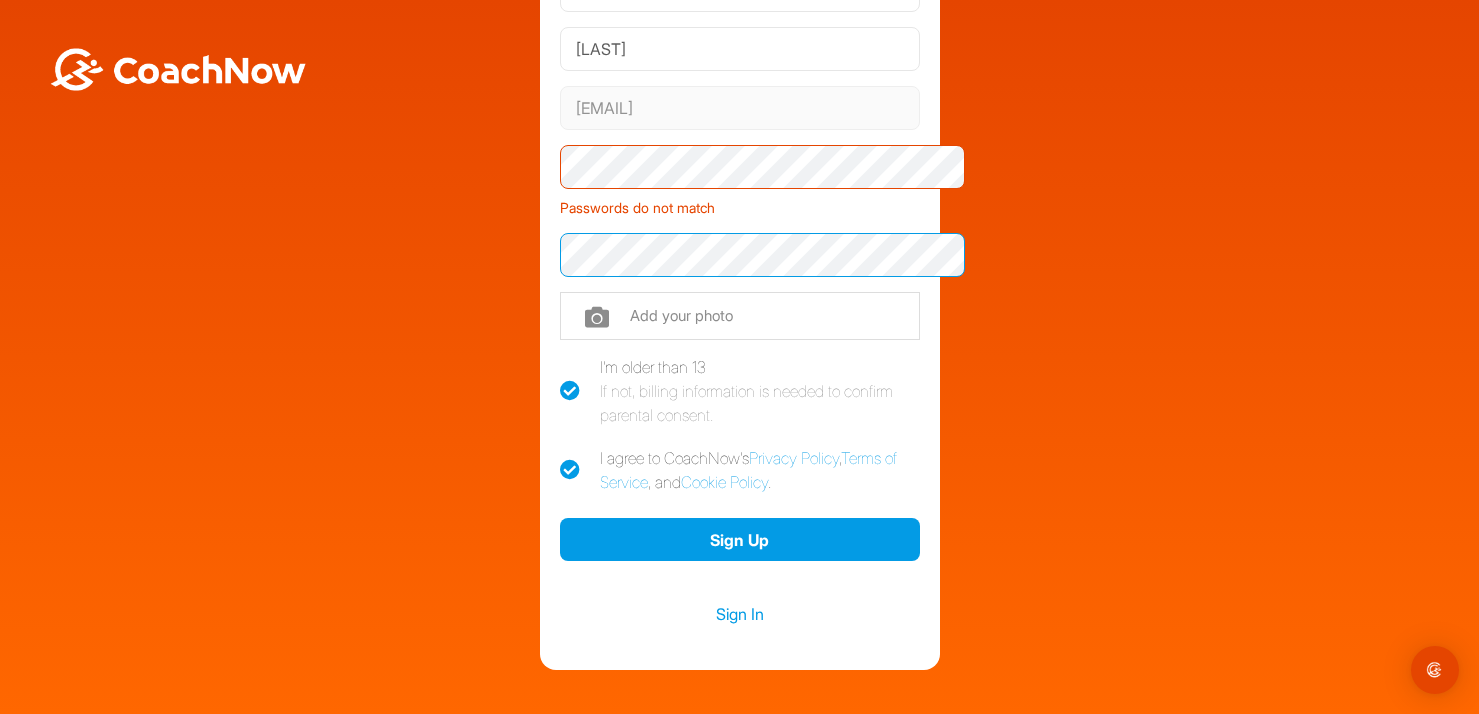 click on "Welcome   [FIRST] [LAST] Sign up and join the  Golf  TrainingSpace created by [FIRST] [LAST] [FIRST] [LAST] [EMAIL] Phone +1 [PHONE] (so your coach can contact you) Passwords do not match Add your photo I'm older than 13 If not, billing information is needed to confirm parental consent. I agree to CoachNow's  Privacy Policy ,  Terms of Service , and  Cookie Policy . Sign Up Sign In" at bounding box center [739, 257] 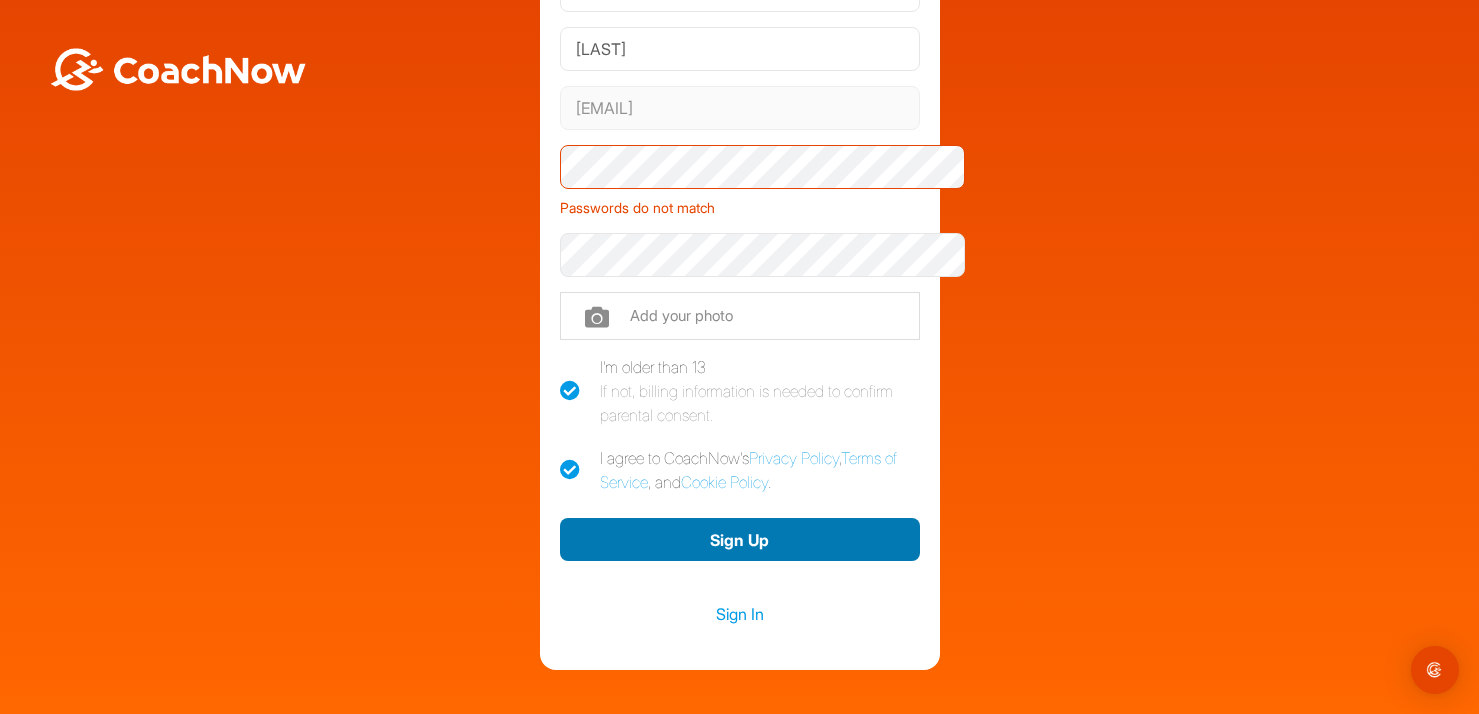 click on "Sign Up" at bounding box center [740, 539] 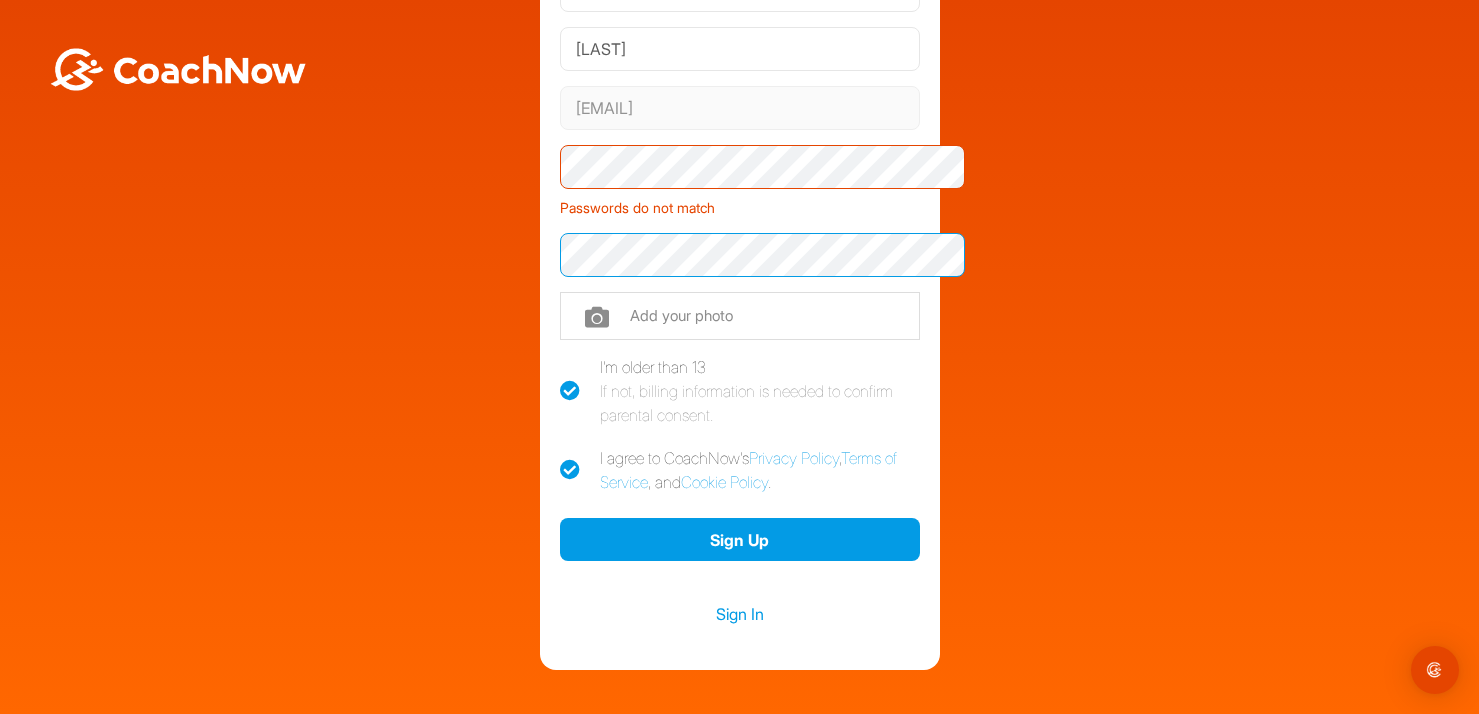 click on "Welcome   [FIRST] [LAST] Sign up and join the  Golf  TrainingSpace created by [FIRST] [LAST] [FIRST] [LAST] [EMAIL] Phone +1 [PHONE] (so your coach can contact you) Passwords do not match Add your photo I'm older than 13 If not, billing information is needed to confirm parental consent. I agree to CoachNow's  Privacy Policy ,  Terms of Service , and  Cookie Policy . Sign Up Sign In" at bounding box center (739, 257) 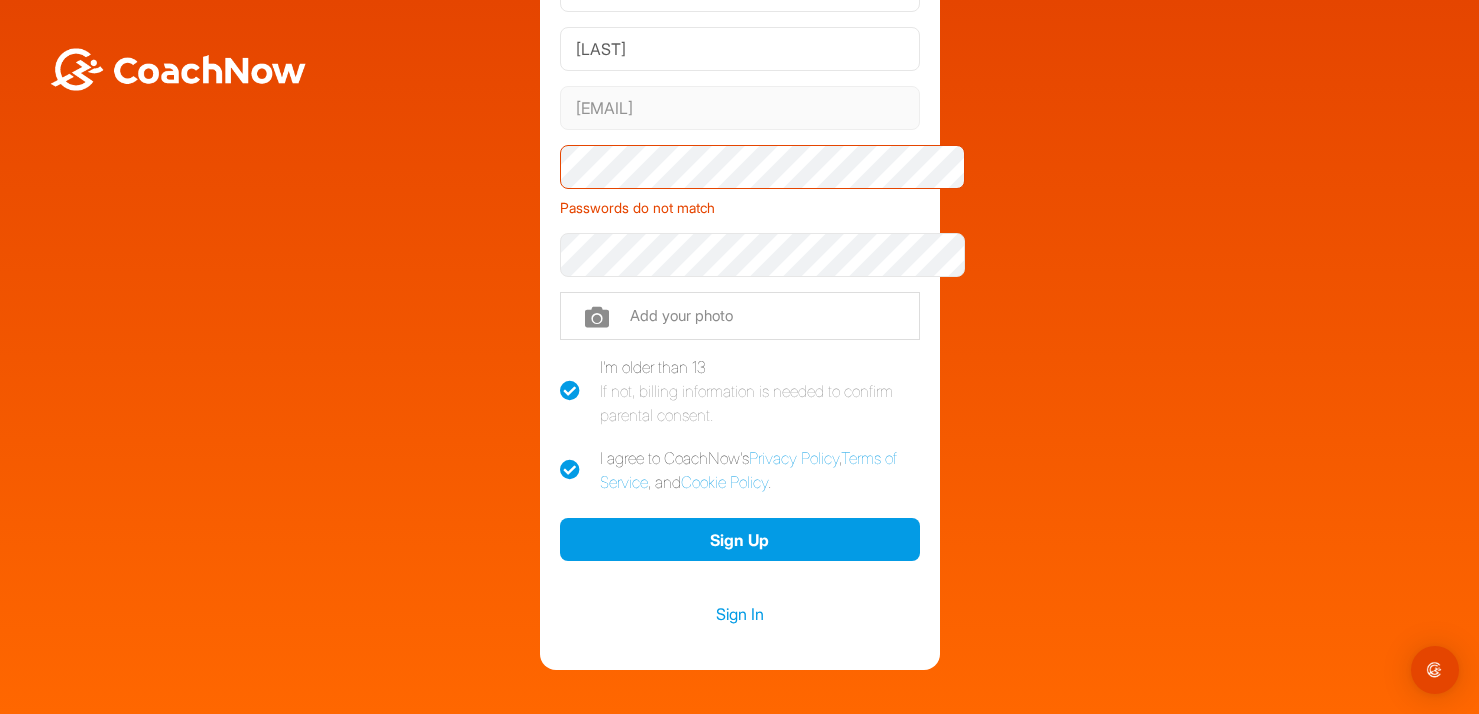 click on "Welcome   [FIRST] [LAST] Sign up and join the  Golf  TrainingSpace created by [FIRST] [LAST] [FIRST] [LAST] [EMAIL] Phone +1 [PHONE] (so your coach can contact you) Passwords do not match Add your photo I'm older than 13 If not, billing information is needed to confirm parental consent. I agree to CoachNow's  Privacy Policy ,  Terms of Service , and  Cookie Policy . Sign Up Sign In" at bounding box center (739, 257) 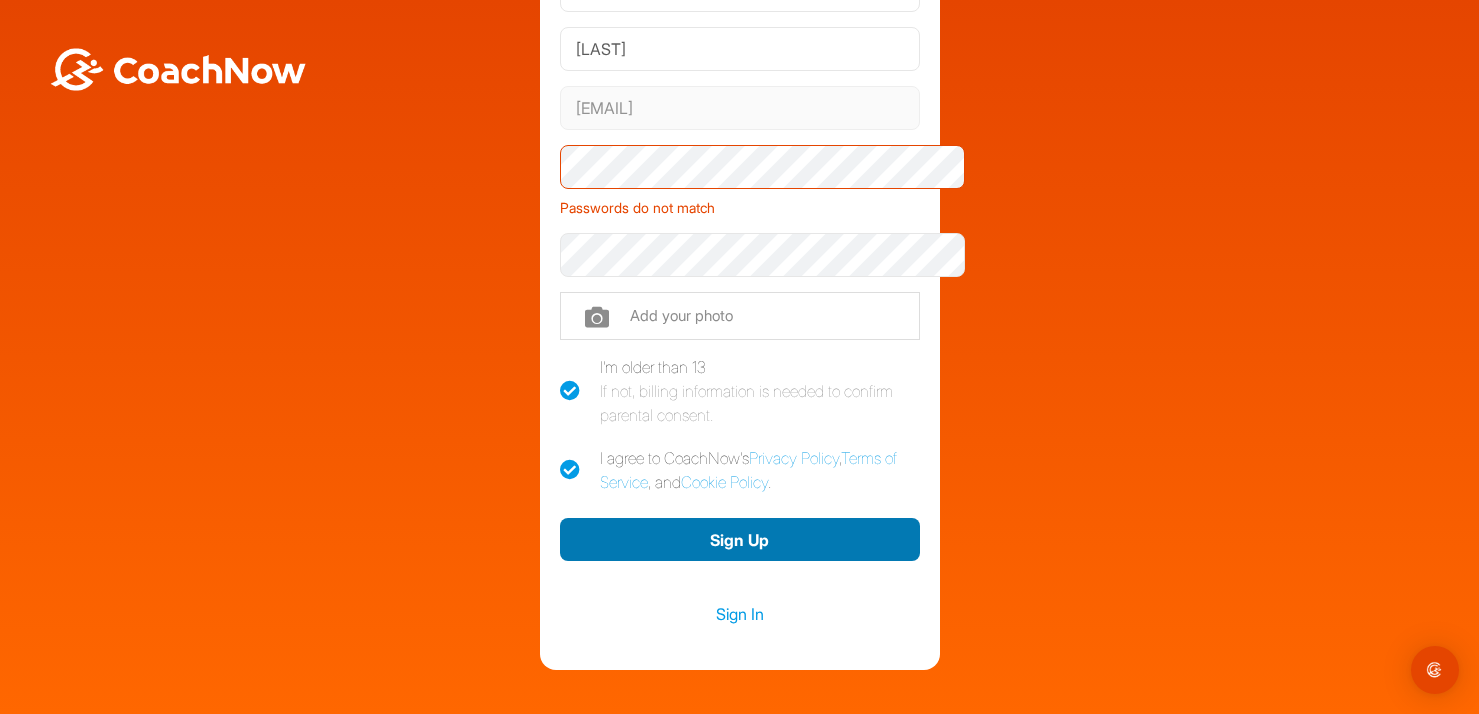 click on "Sign Up" at bounding box center (740, 539) 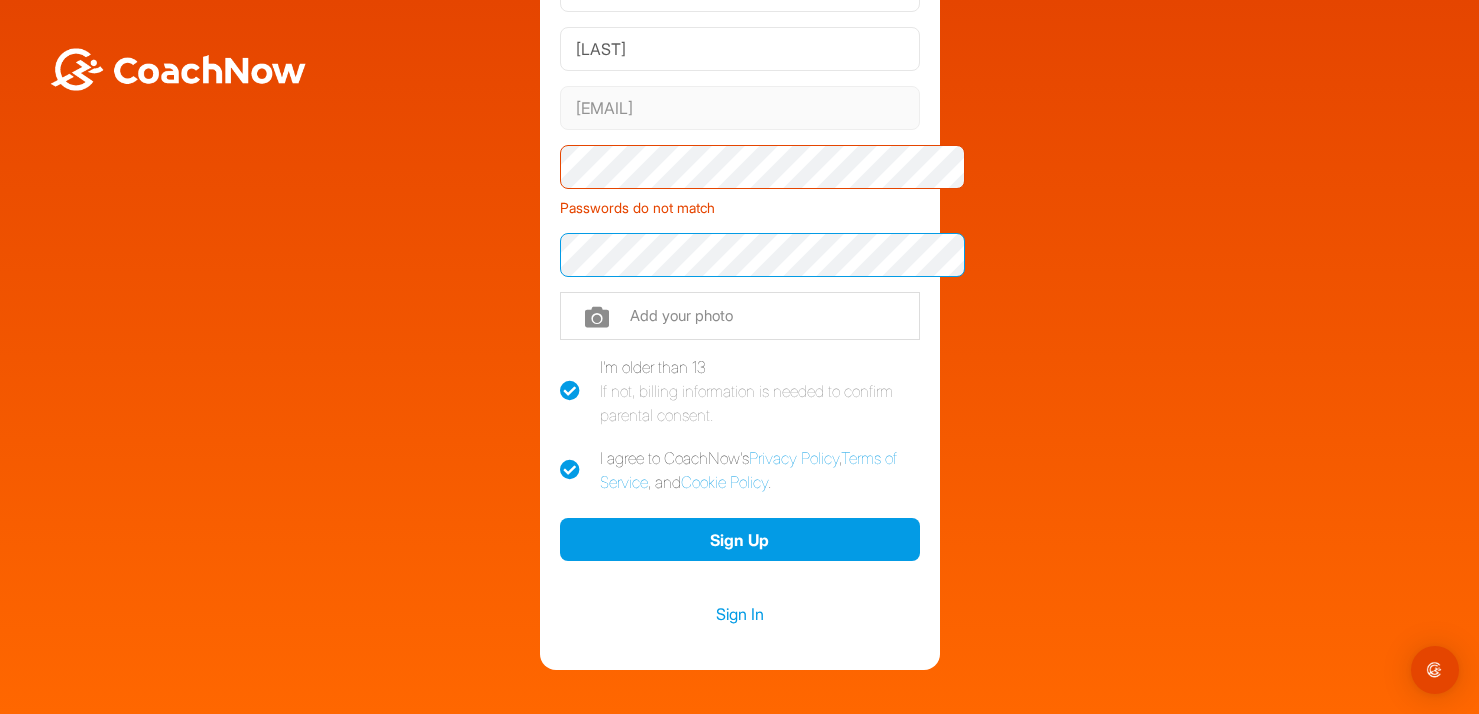 click on "Welcome   [FIRST] [LAST] Sign up and join the  Golf  TrainingSpace created by [FIRST] [LAST] [FIRST] [LAST] [EMAIL] Phone +1 [PHONE] (so your coach can contact you) Passwords do not match Add your photo I'm older than 13 If not, billing information is needed to confirm parental consent. I agree to CoachNow's  Privacy Policy ,  Terms of Service , and  Cookie Policy . Sign Up Sign In" at bounding box center [739, 257] 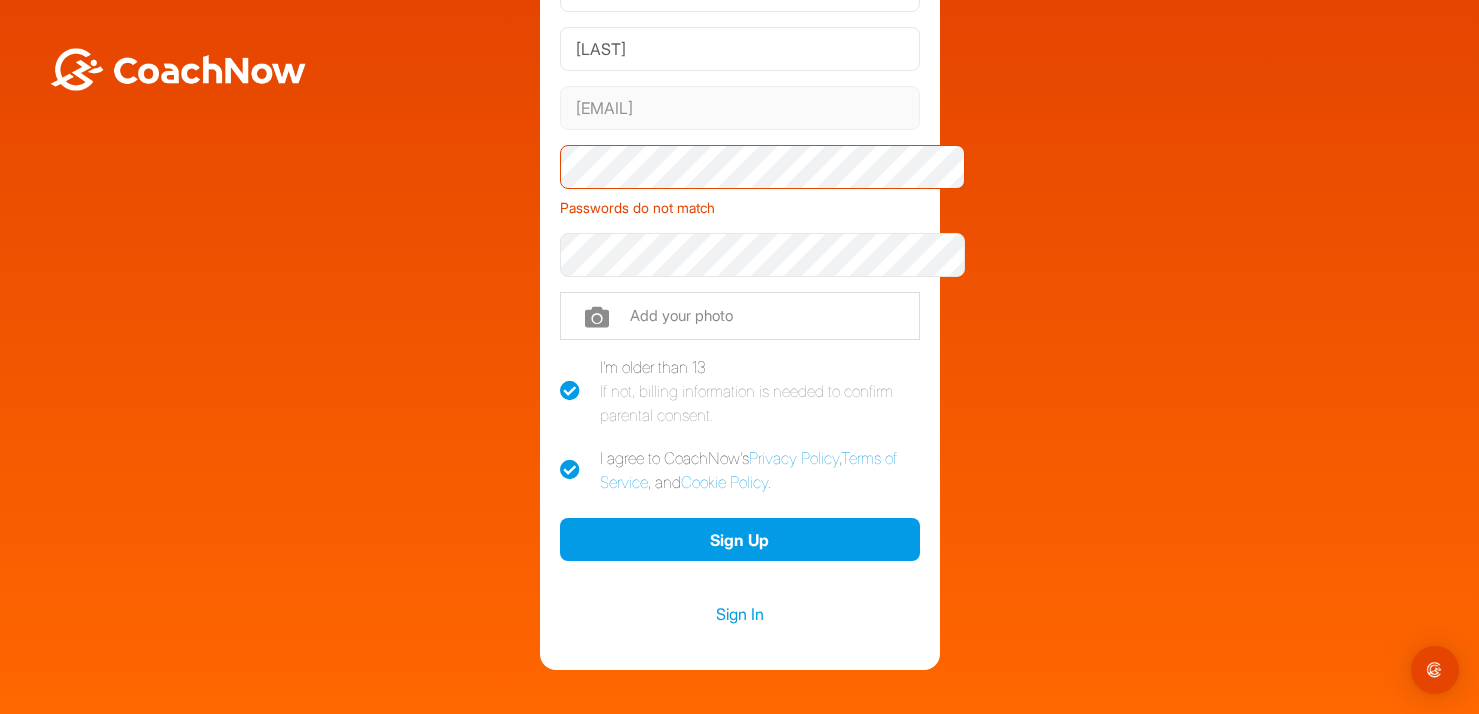 click on "Welcome   [FIRST] [LAST] Sign up and join the  Golf  TrainingSpace created by [FIRST] [LAST] [FIRST] [LAST] [EMAIL] Phone +1 [PHONE] (so your coach can contact you) Passwords do not match Add your photo I'm older than 13 If not, billing information is needed to confirm parental consent. I agree to CoachNow's  Privacy Policy ,  Terms of Service , and  Cookie Policy . Sign Up Sign In" at bounding box center [739, 257] 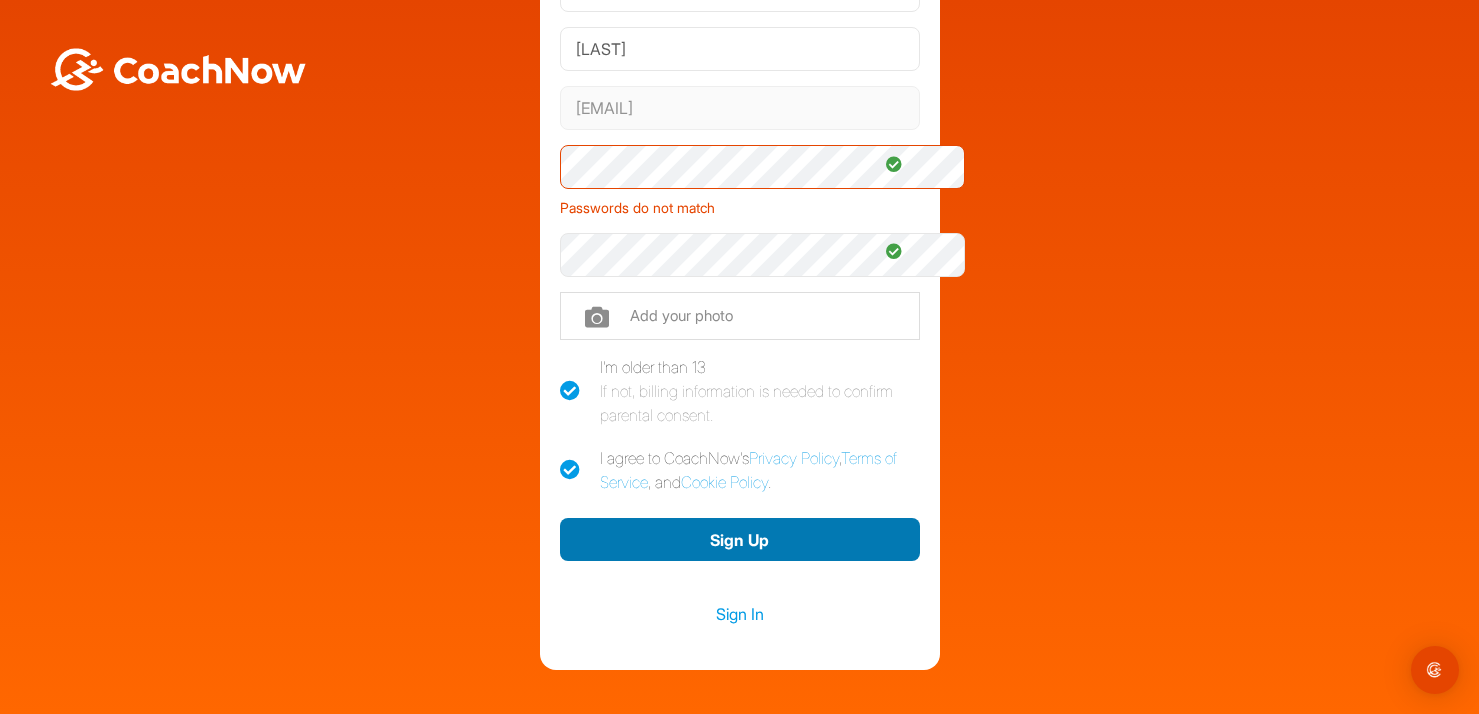 click on "Sign Up" at bounding box center (740, 539) 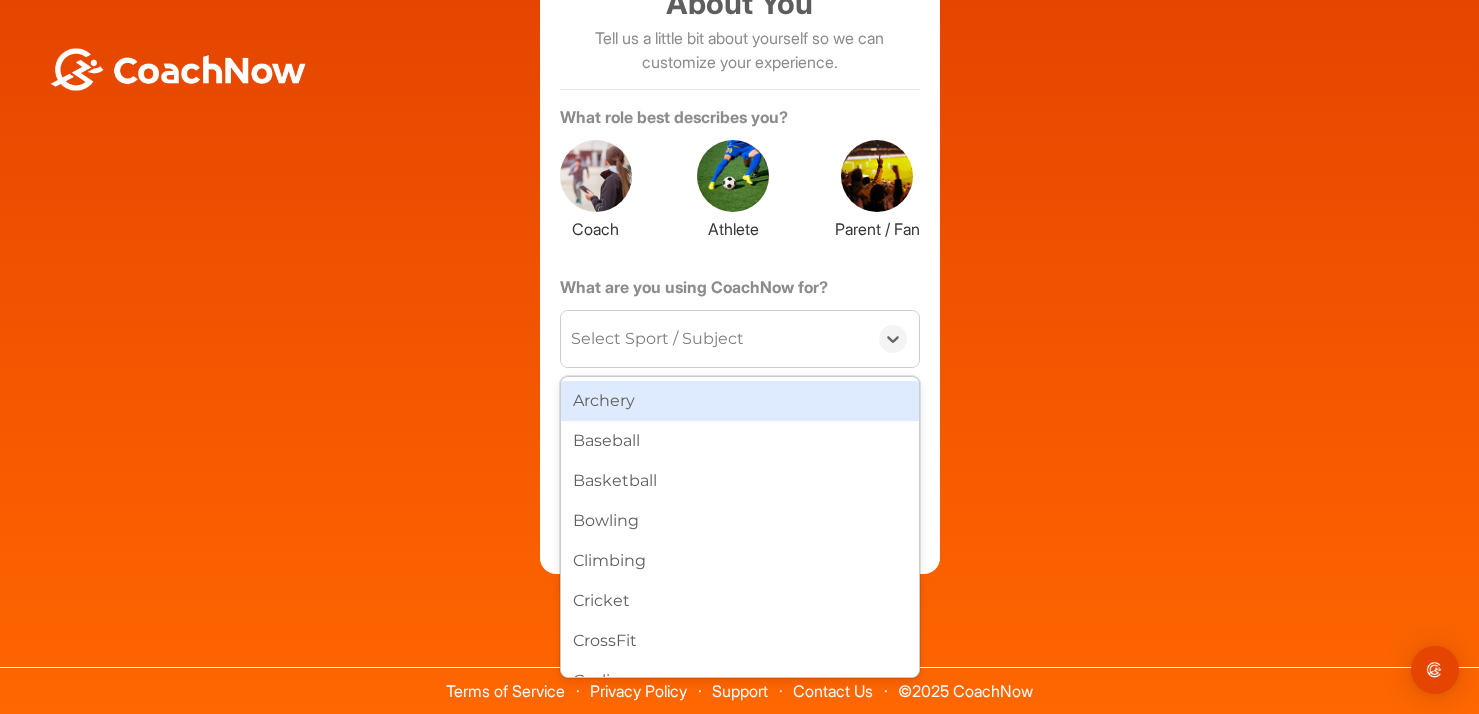 click on "Select Sport / Subject" at bounding box center (714, 339) 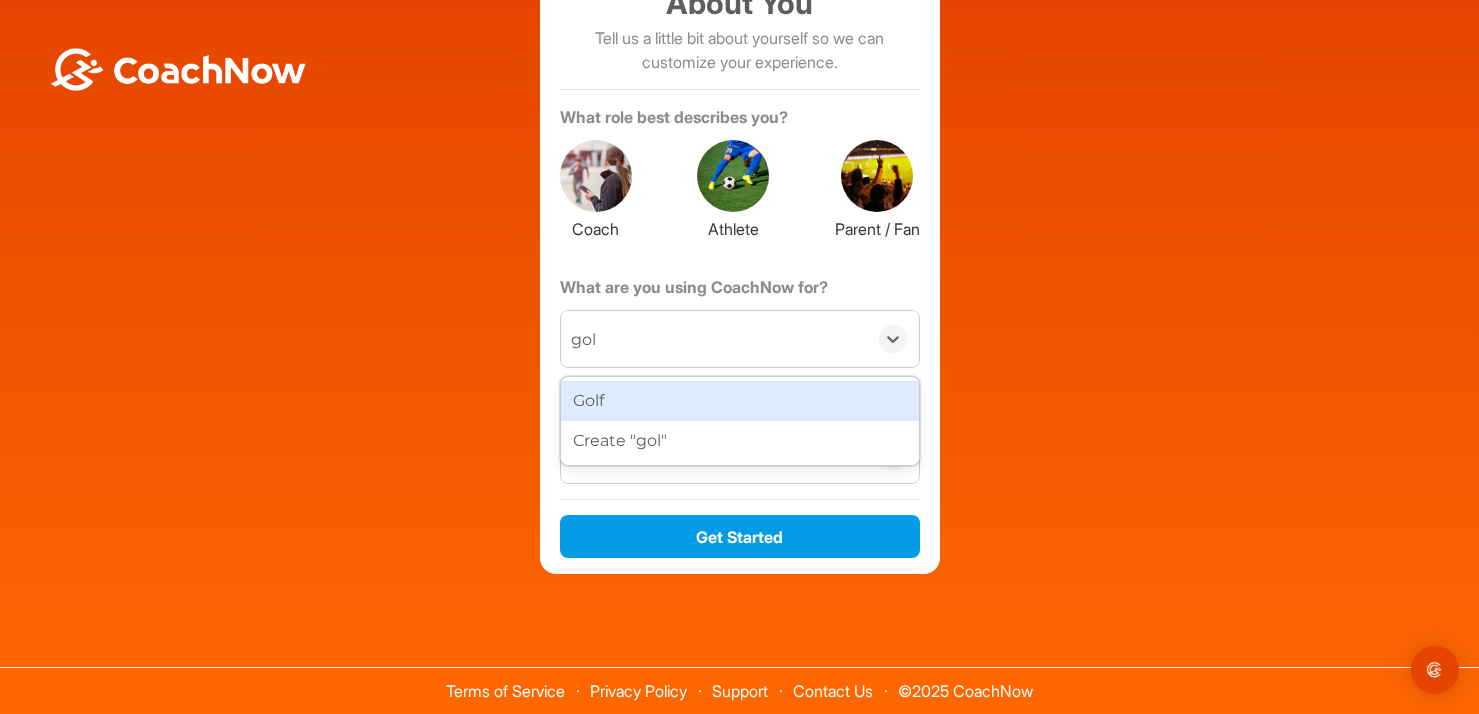 type on "golf" 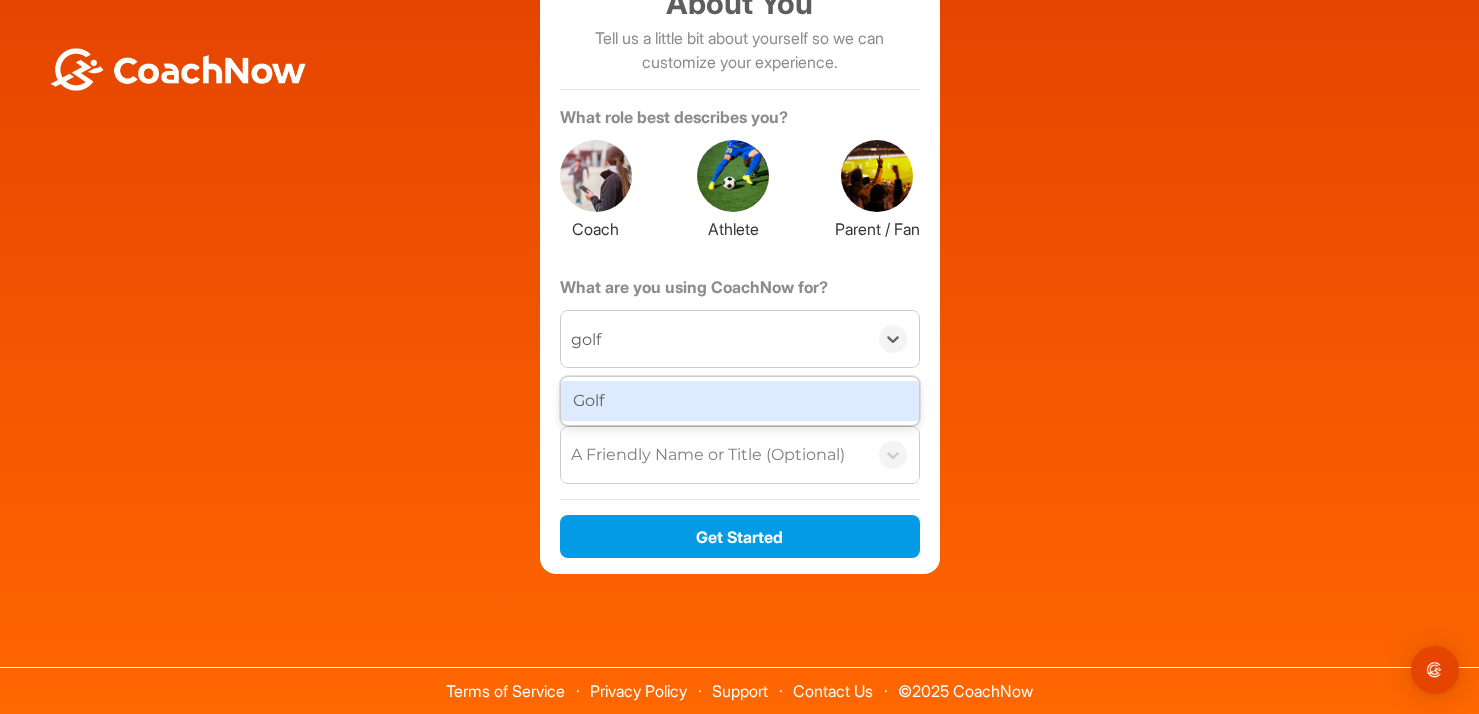 click on "Golf" at bounding box center (740, 401) 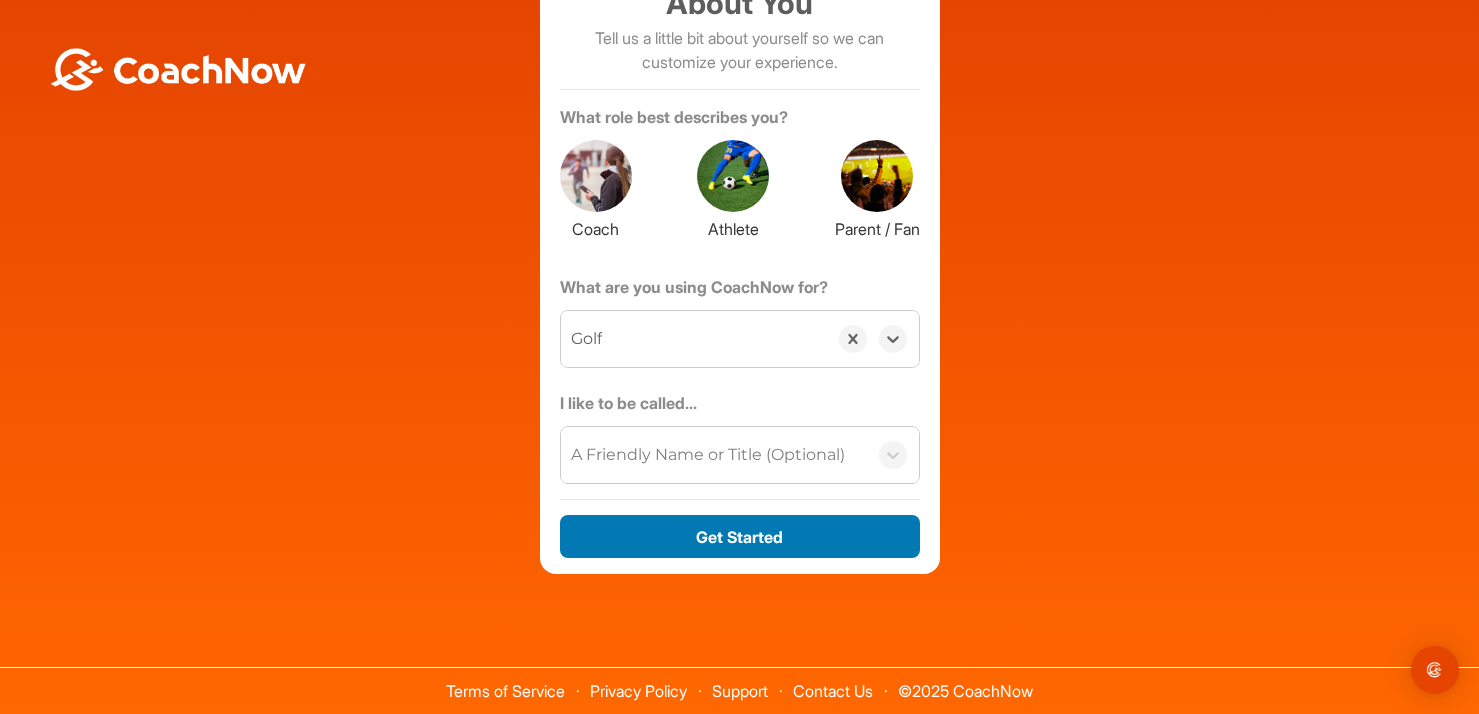 click on "Get Started" at bounding box center [740, 536] 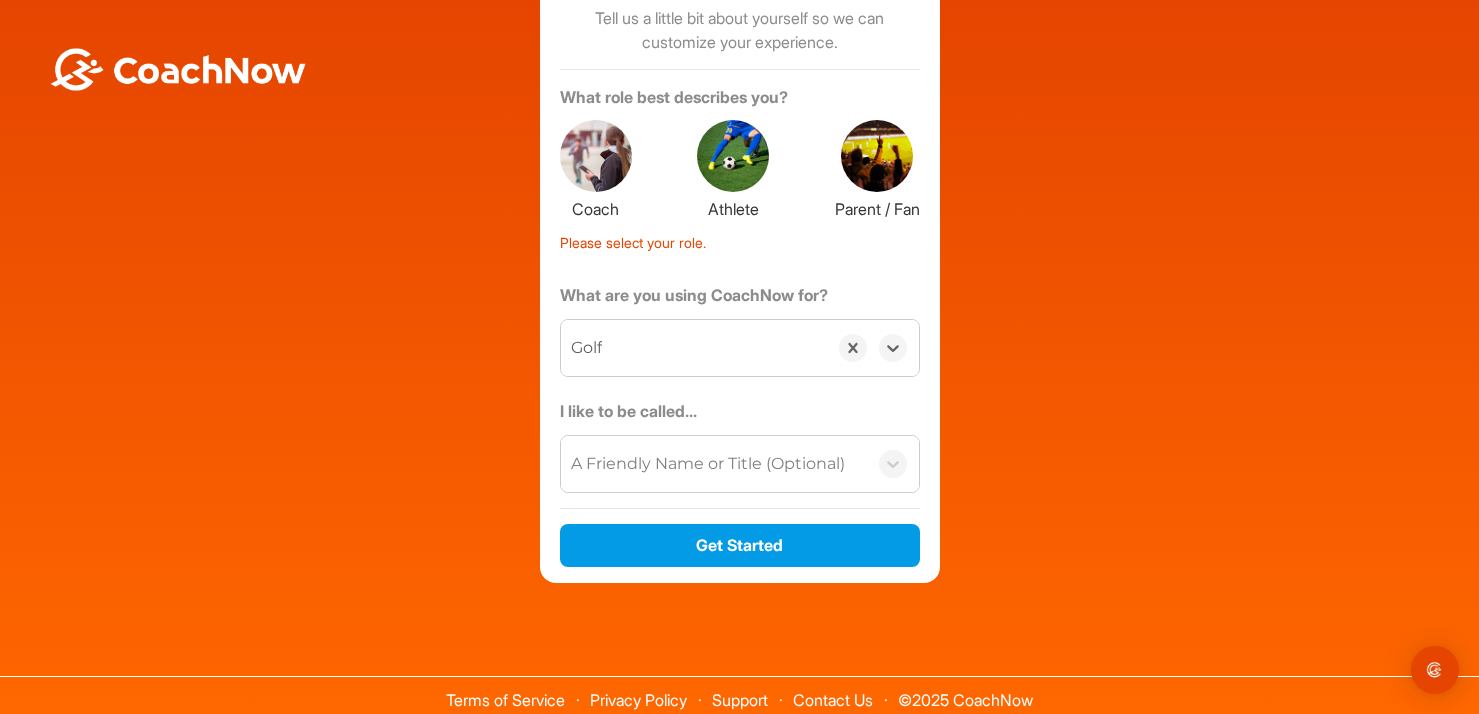 click at bounding box center (733, 156) 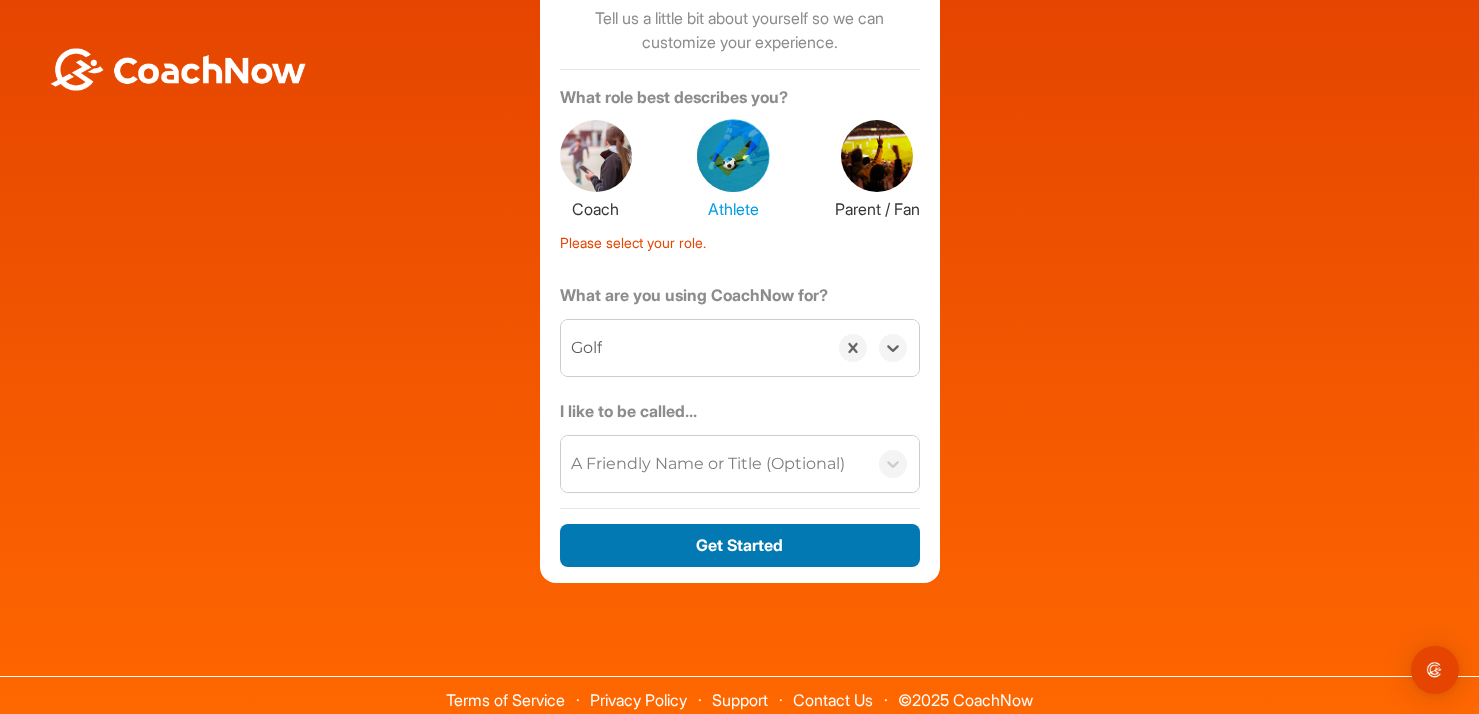 click on "Get Started" at bounding box center (740, 545) 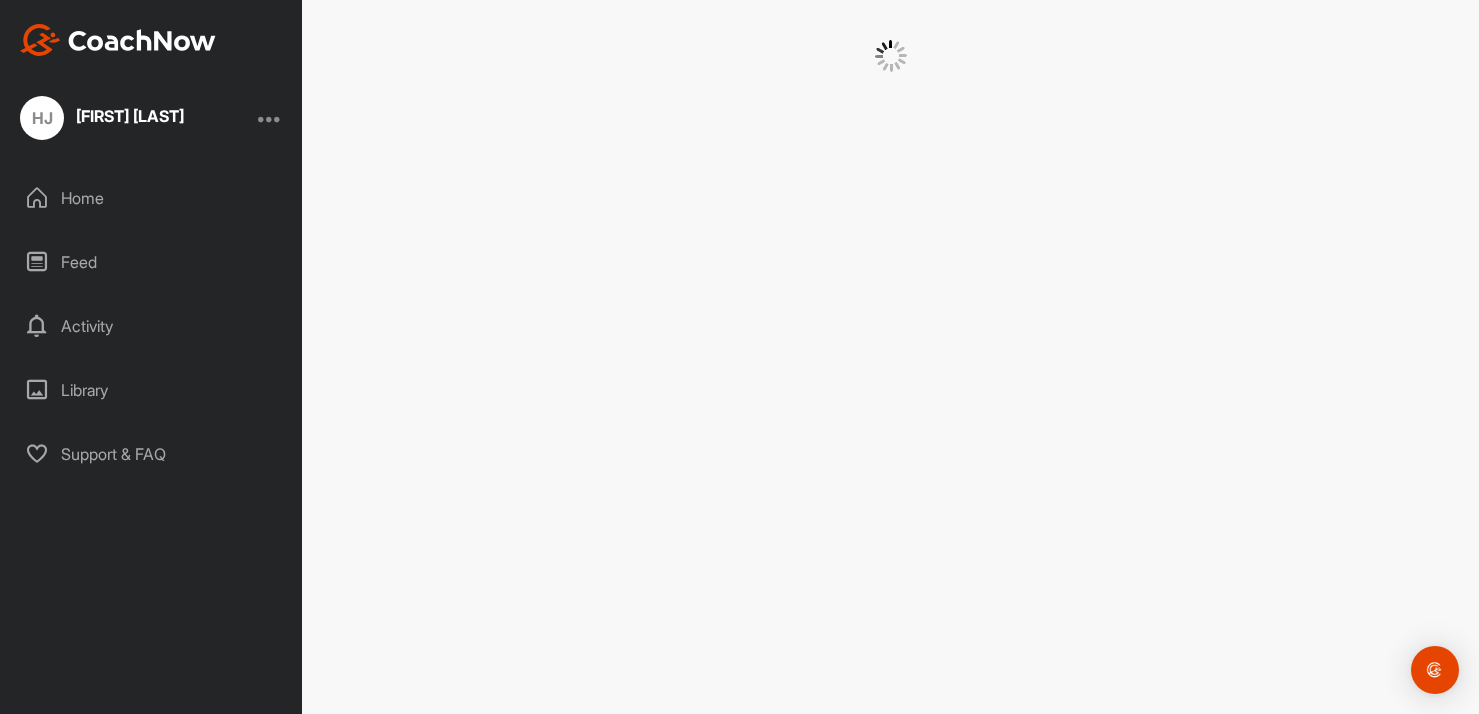 scroll, scrollTop: 0, scrollLeft: 0, axis: both 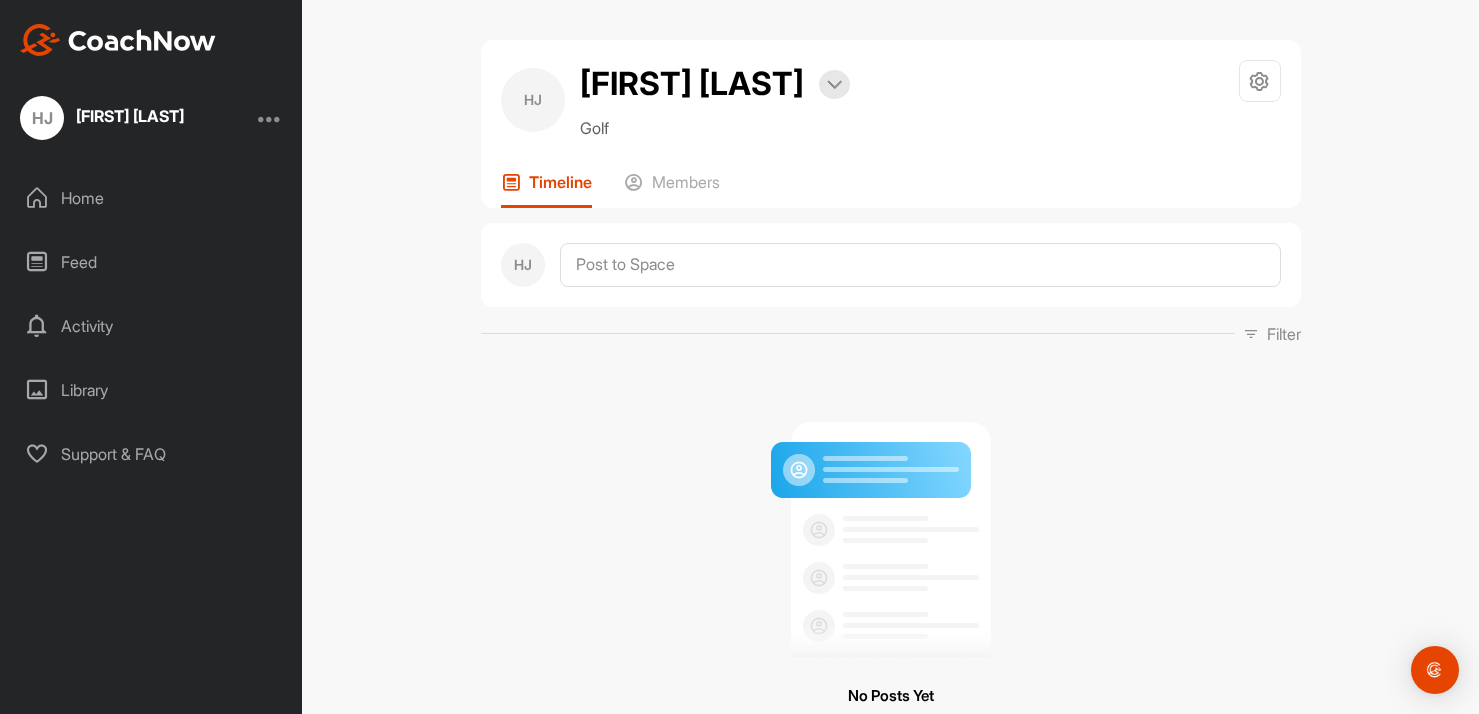 click at bounding box center (270, 118) 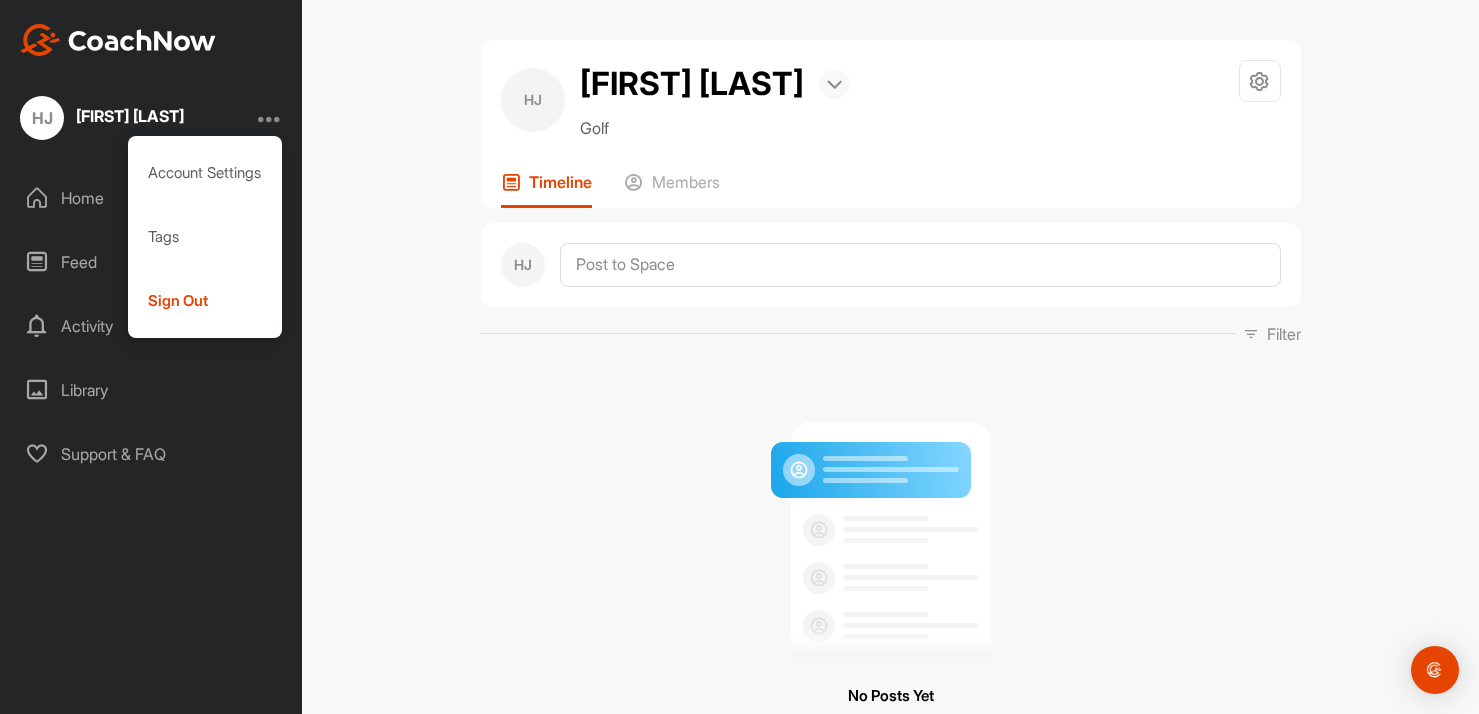 click at bounding box center (834, 85) 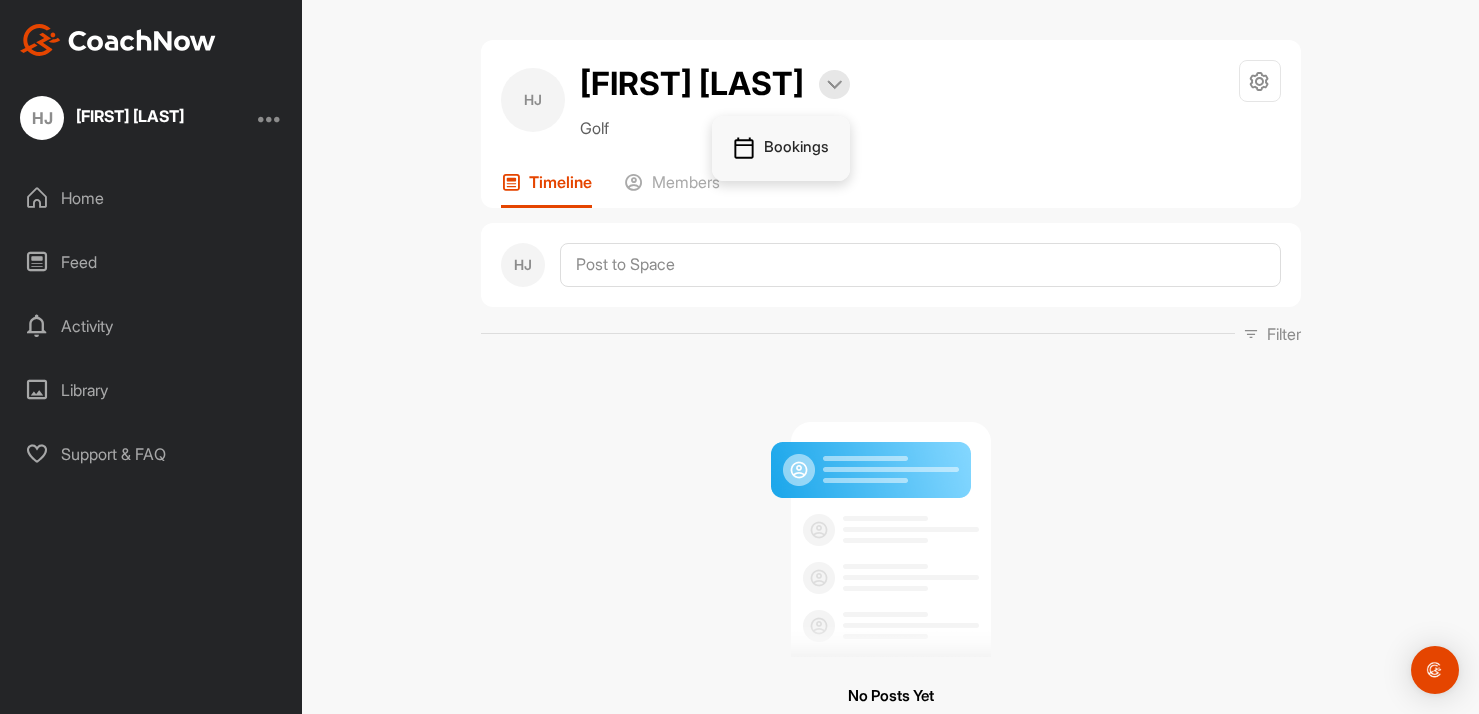 click on "Bookings" at bounding box center [781, 149] 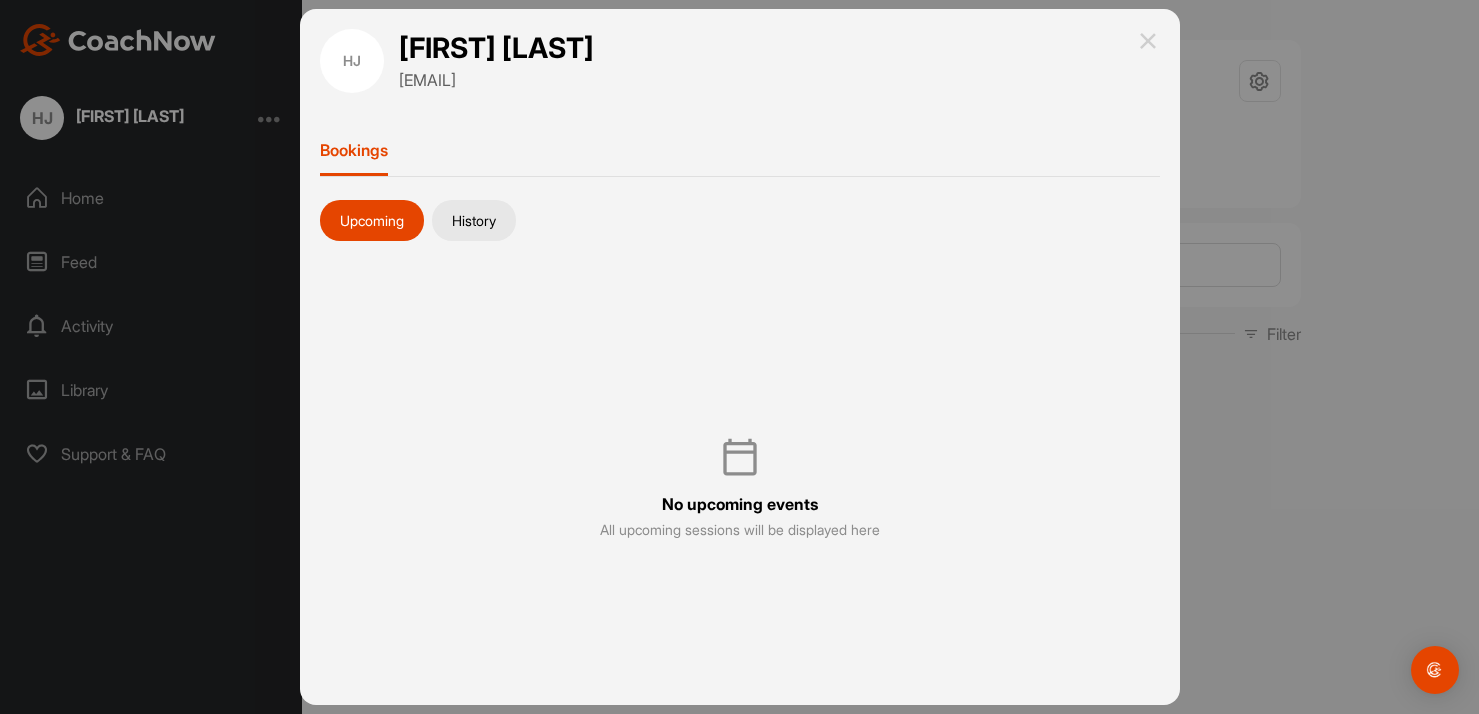 click at bounding box center (739, 357) 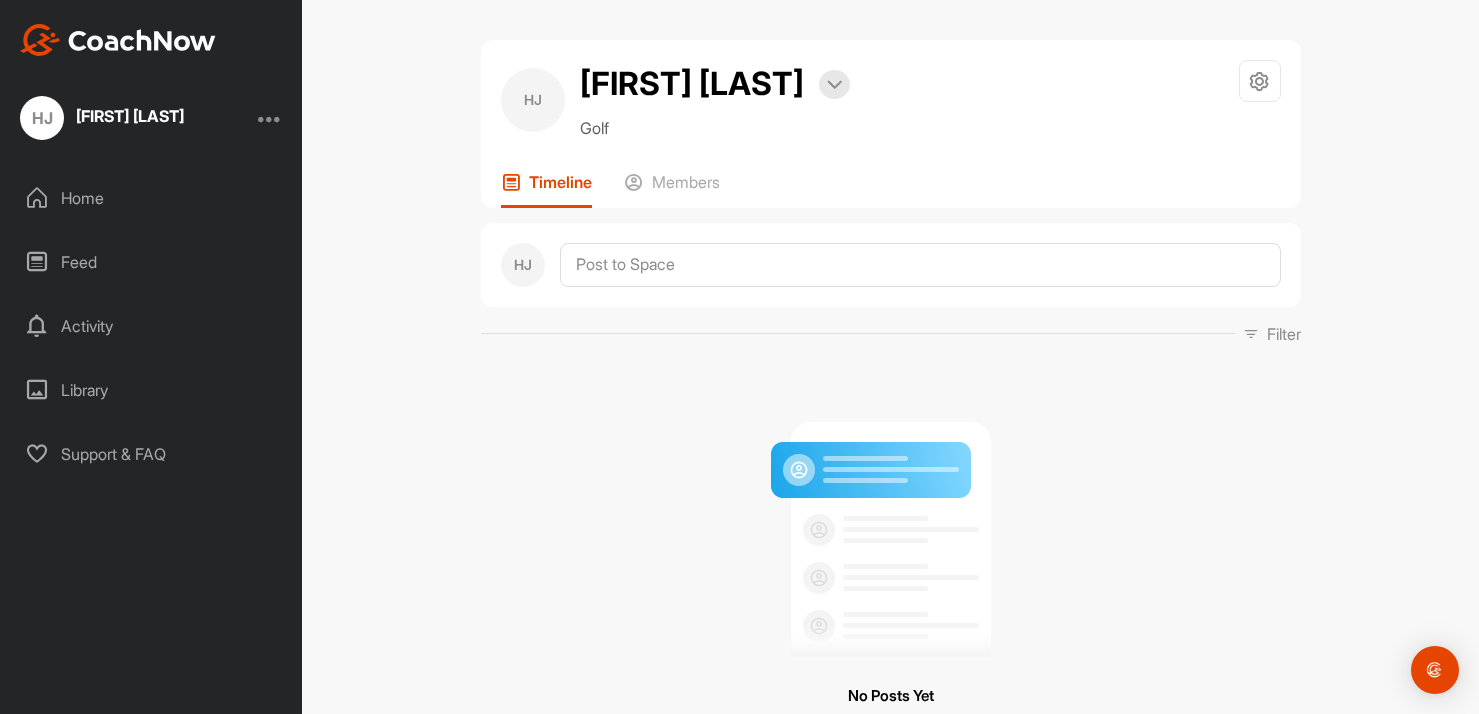 click on "Activity" at bounding box center [152, 326] 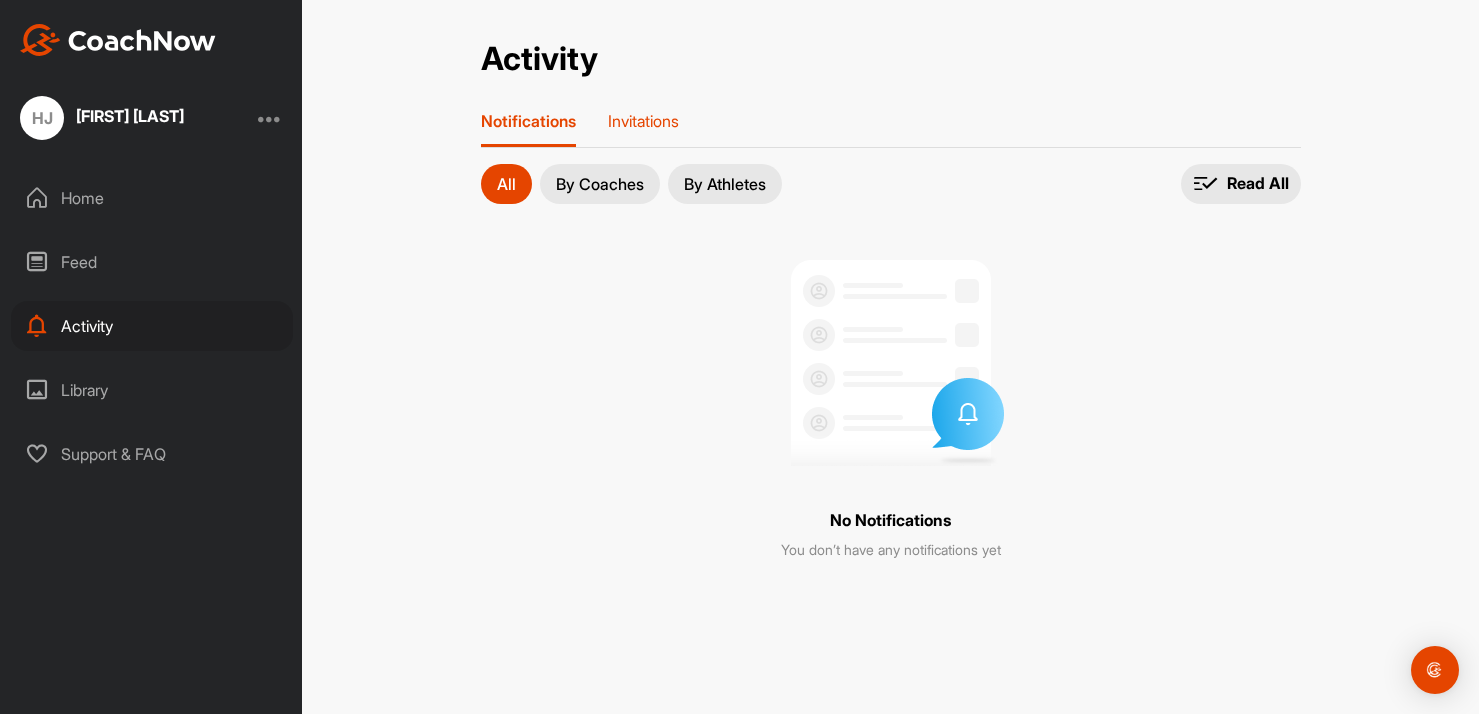 click on "Invitations" at bounding box center [643, 121] 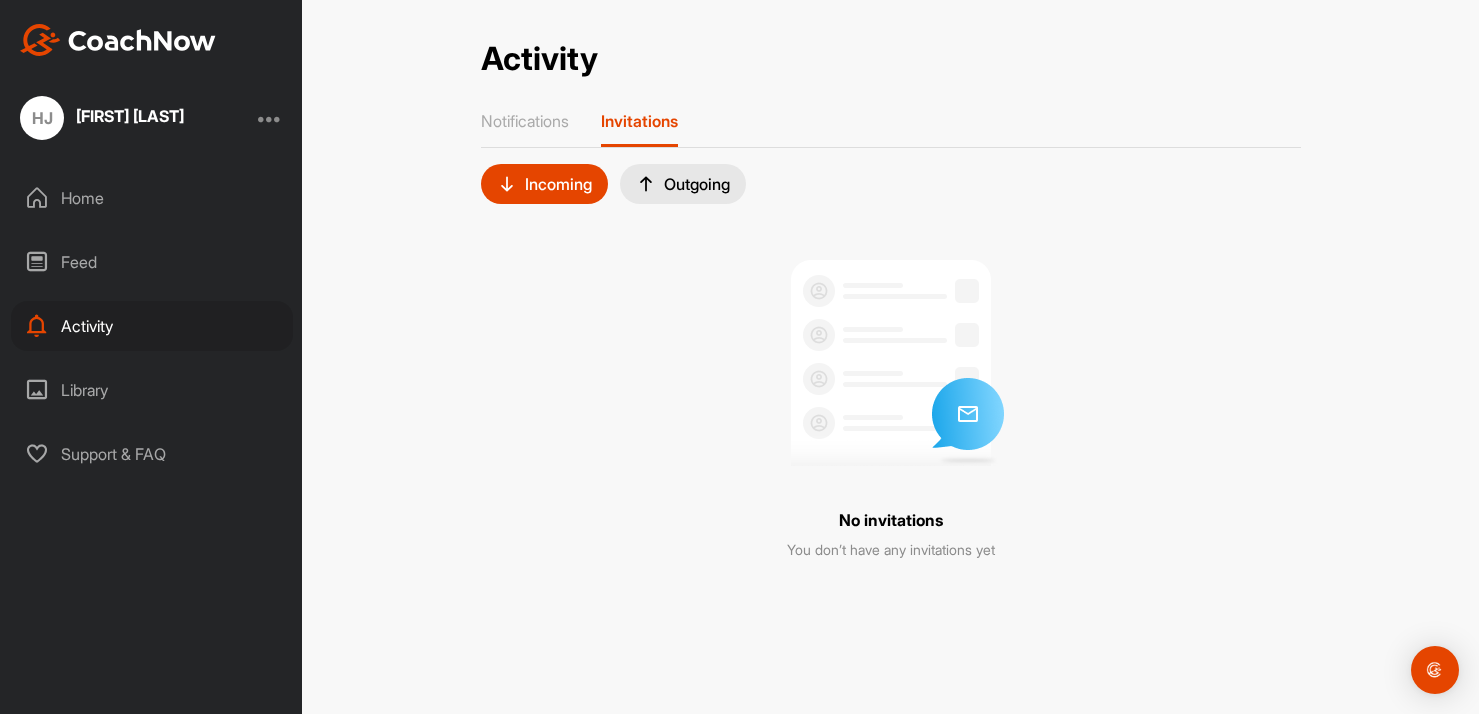 click on "Home" at bounding box center (152, 198) 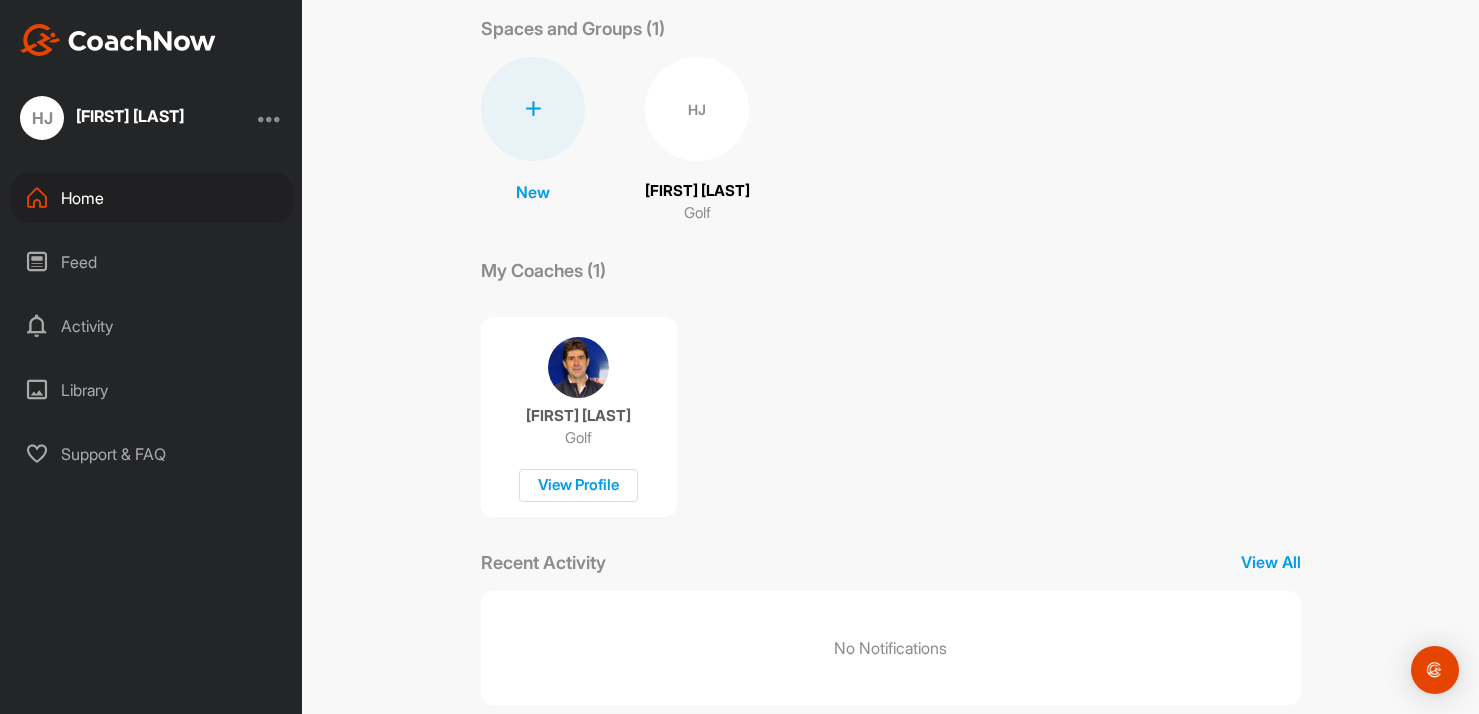 scroll, scrollTop: 158, scrollLeft: 0, axis: vertical 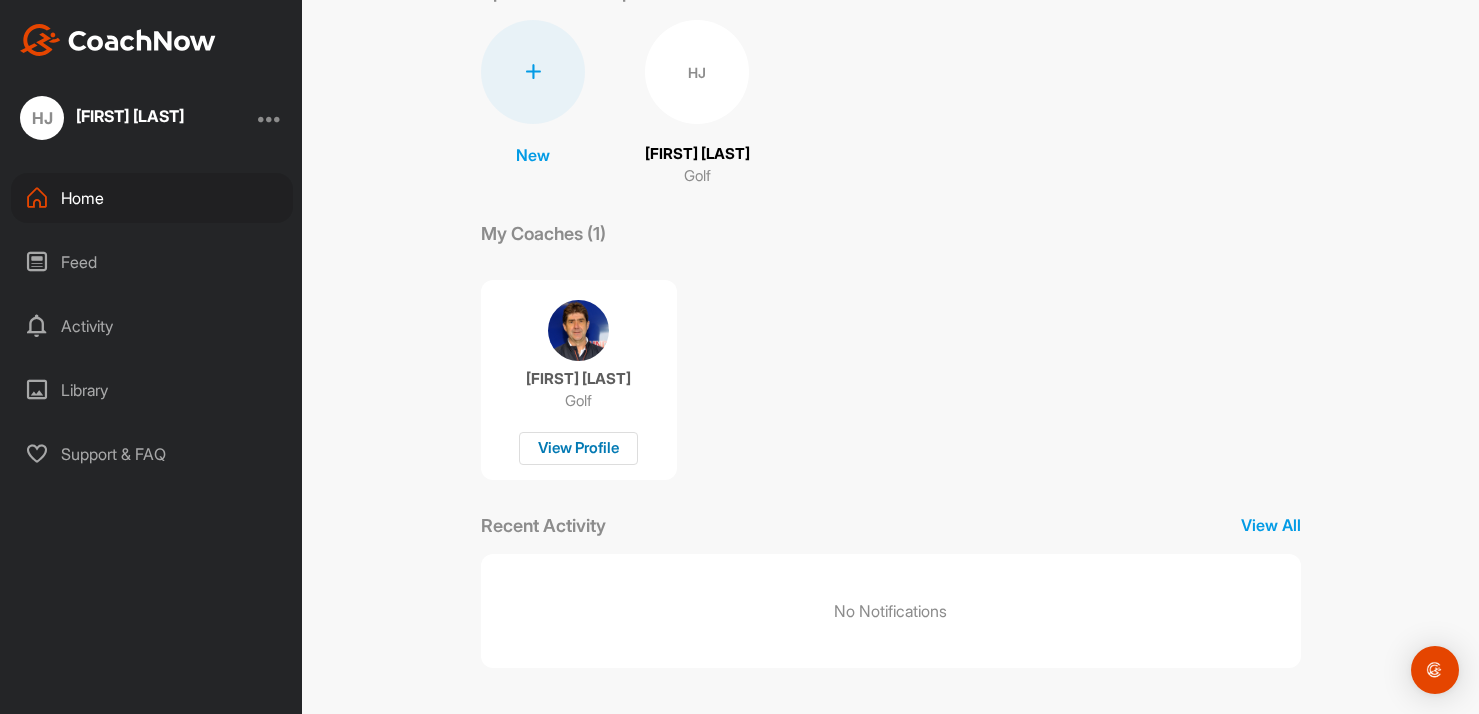 click on "View Profile" at bounding box center (578, 448) 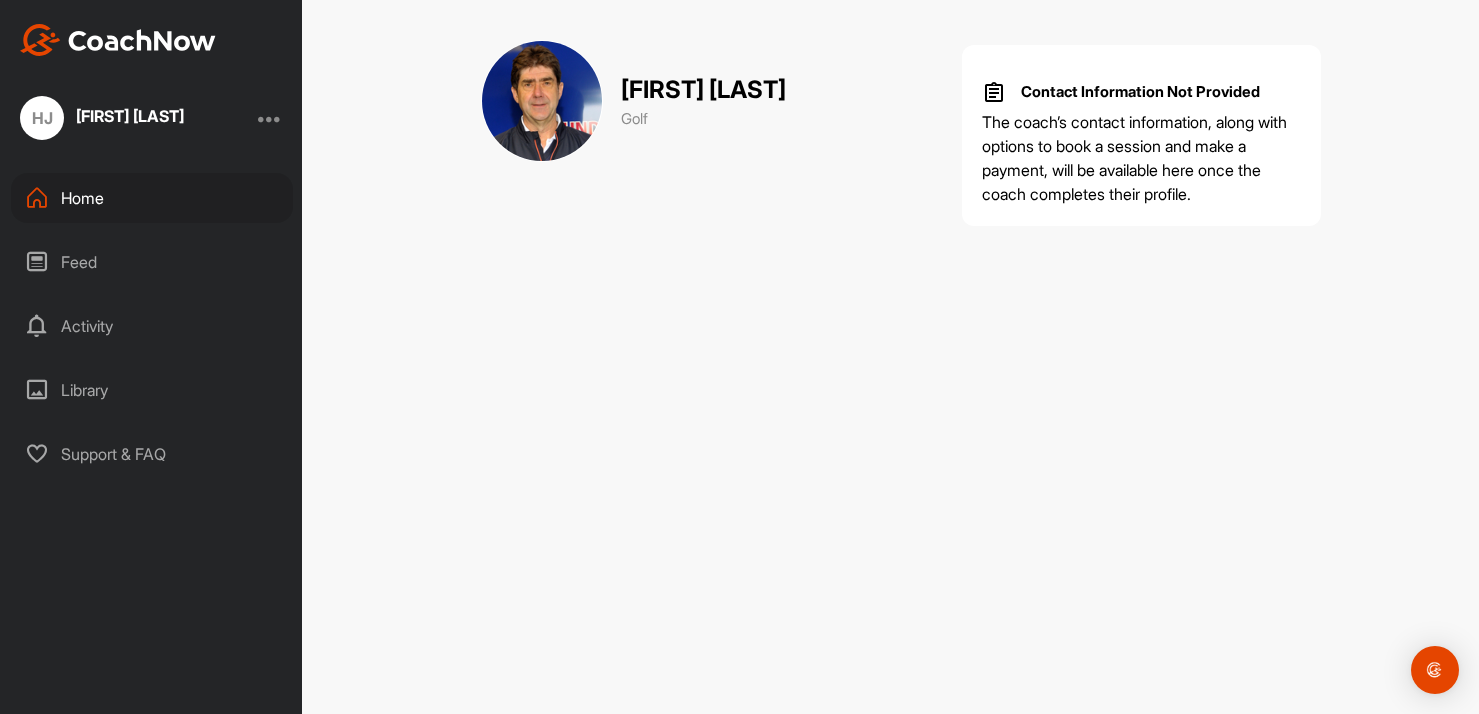 click on "Feed" at bounding box center [152, 262] 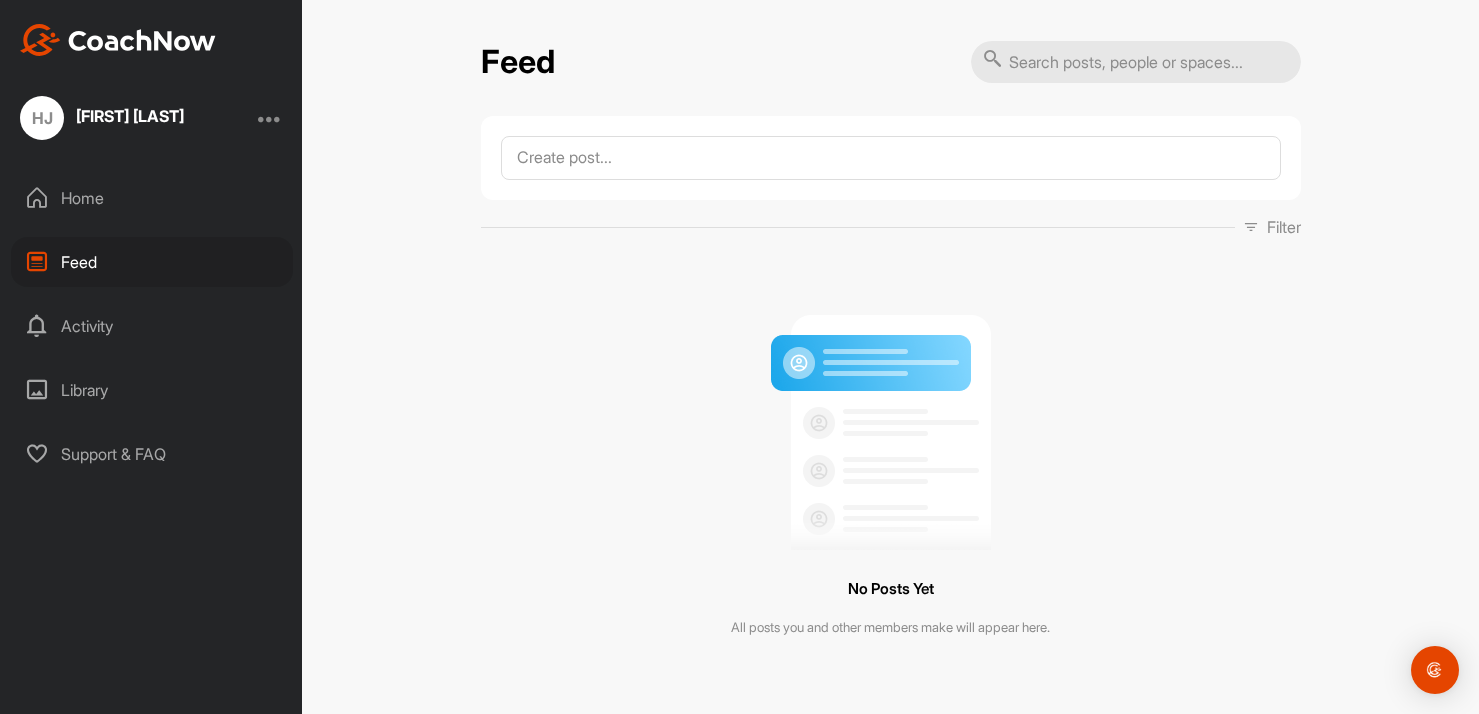 click on "Activity" at bounding box center [152, 326] 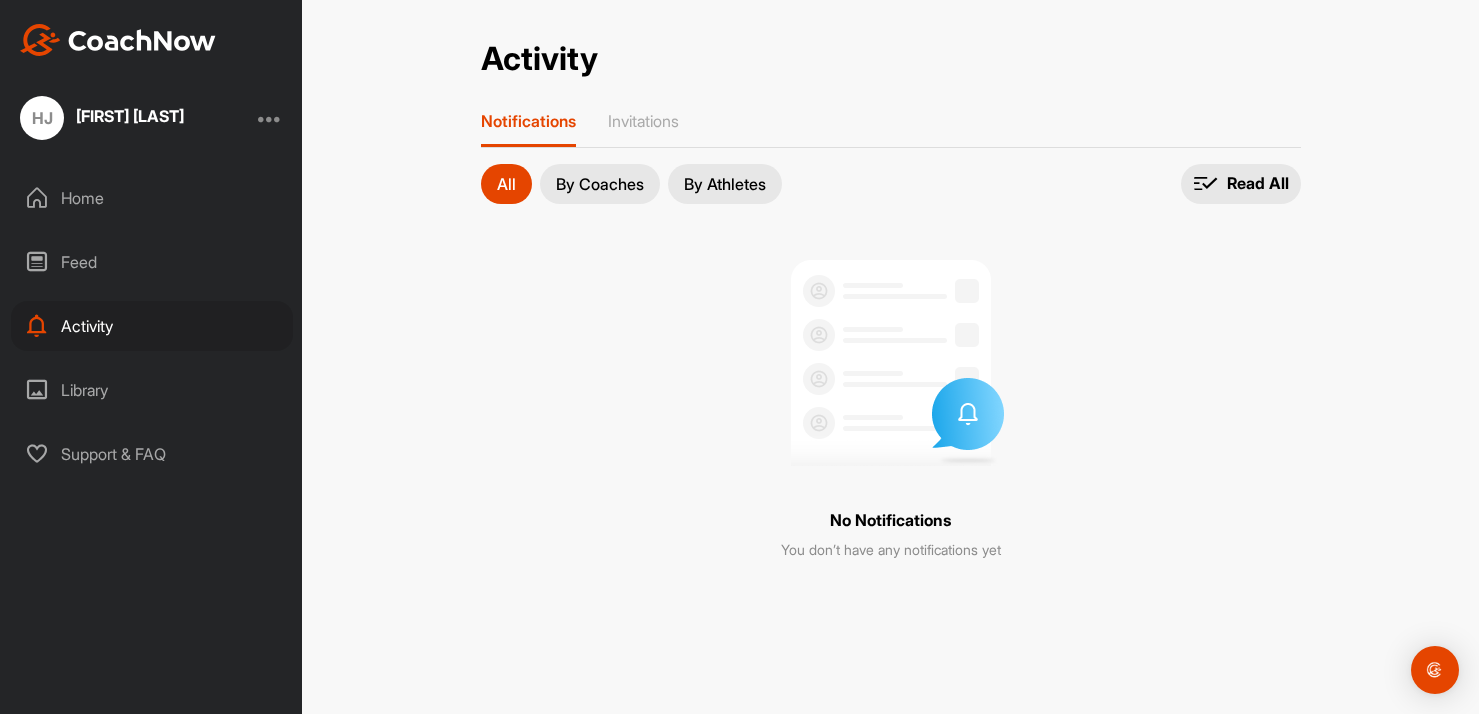 click on "Library" at bounding box center (152, 390) 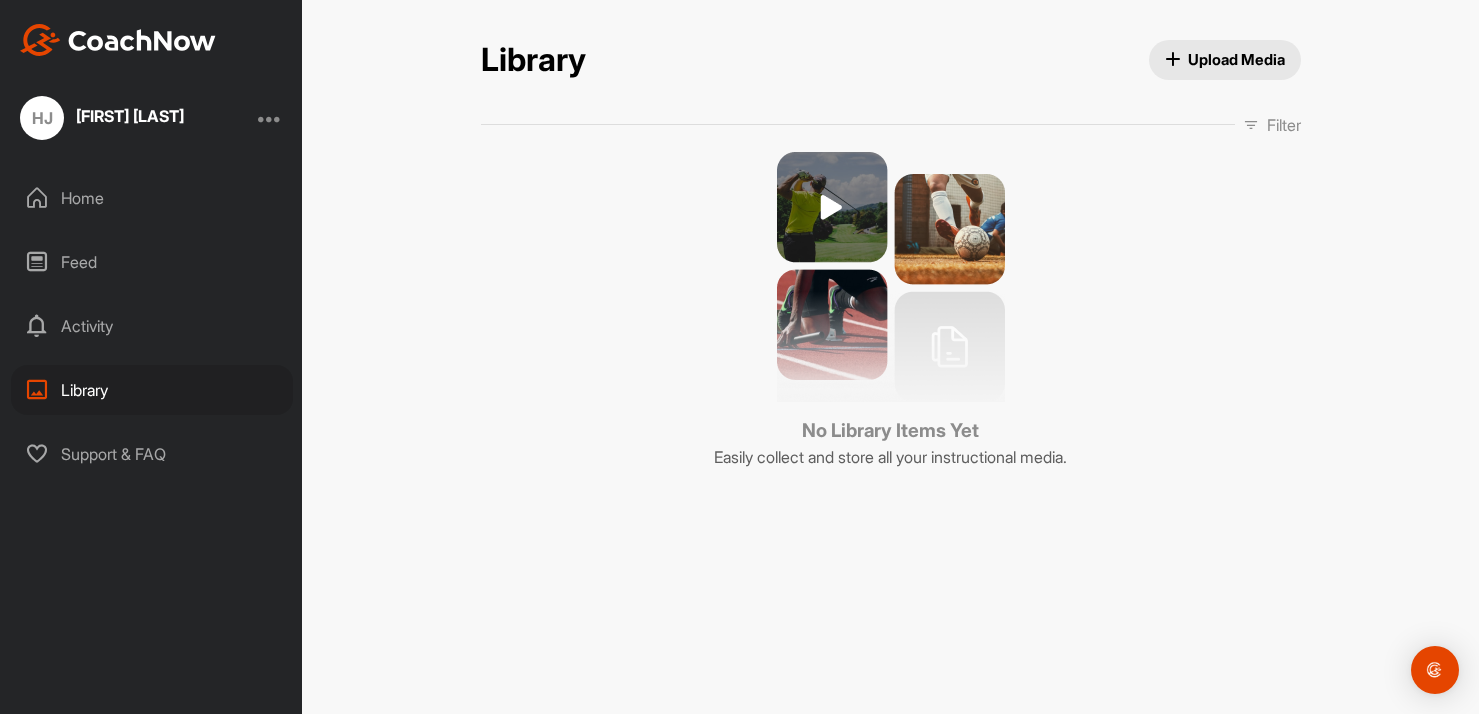 click on "Support & FAQ" at bounding box center (152, 454) 